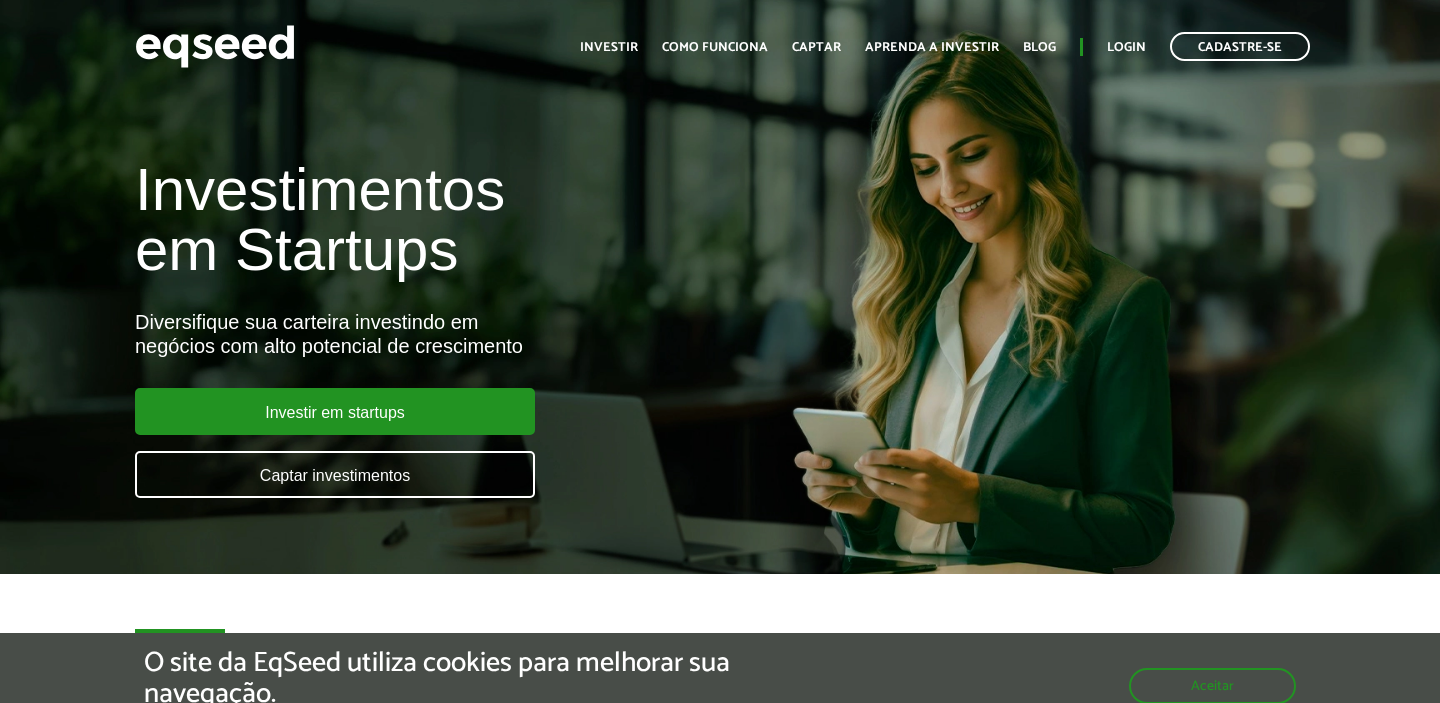 scroll, scrollTop: 0, scrollLeft: 0, axis: both 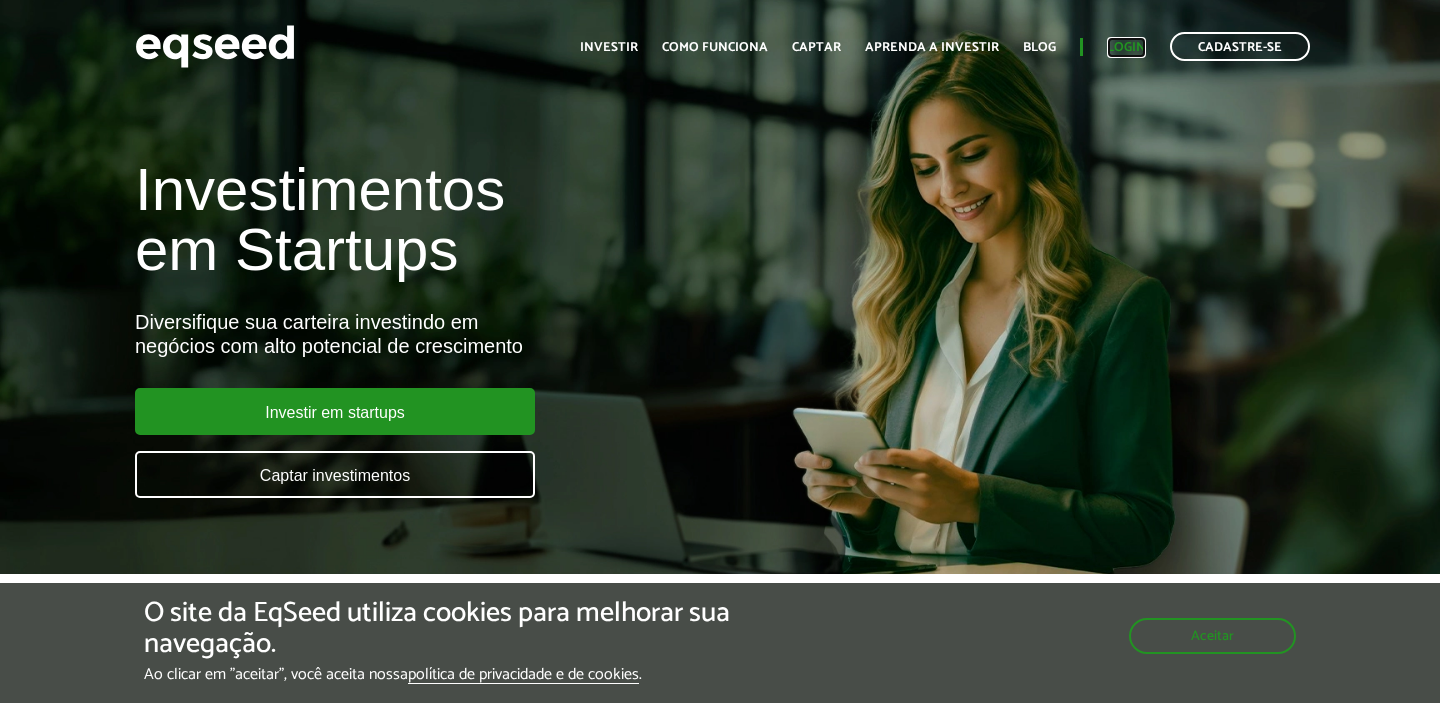 click on "Login" at bounding box center [1126, 47] 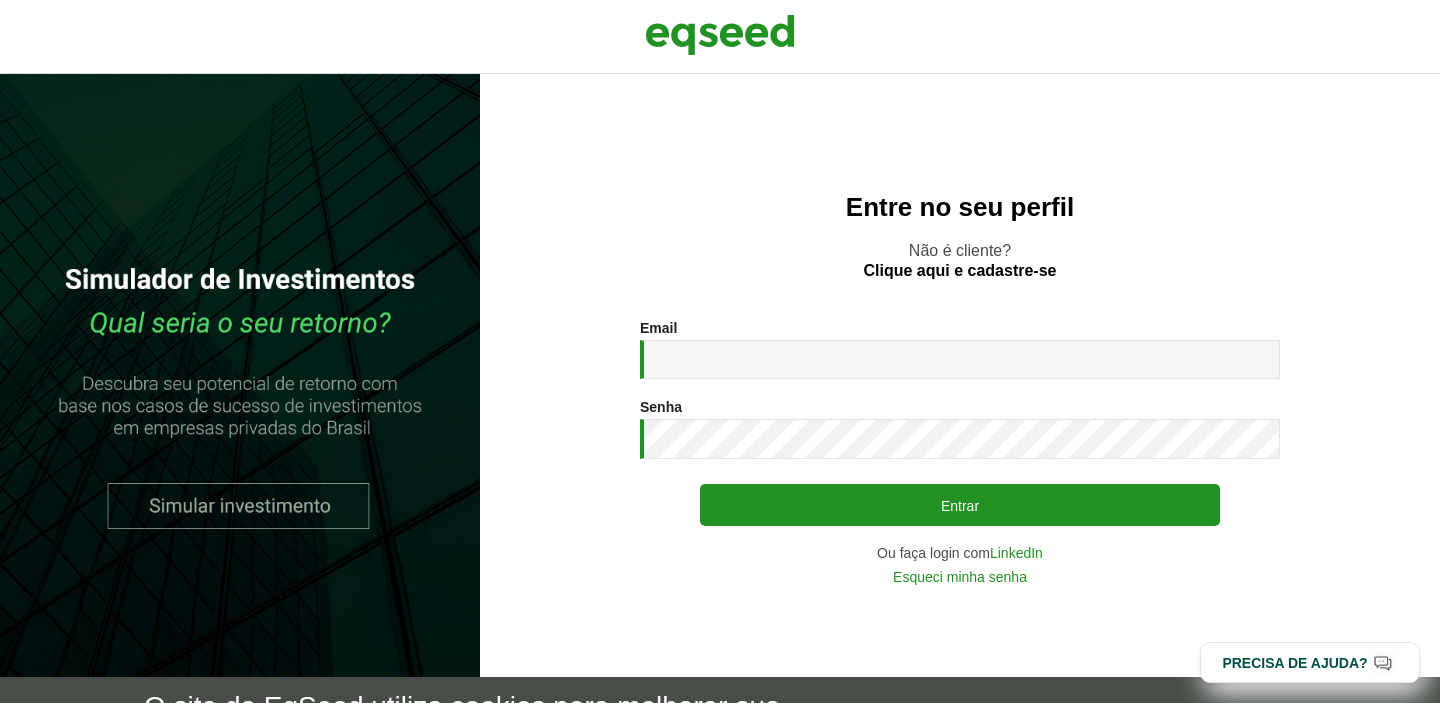 scroll, scrollTop: 0, scrollLeft: 0, axis: both 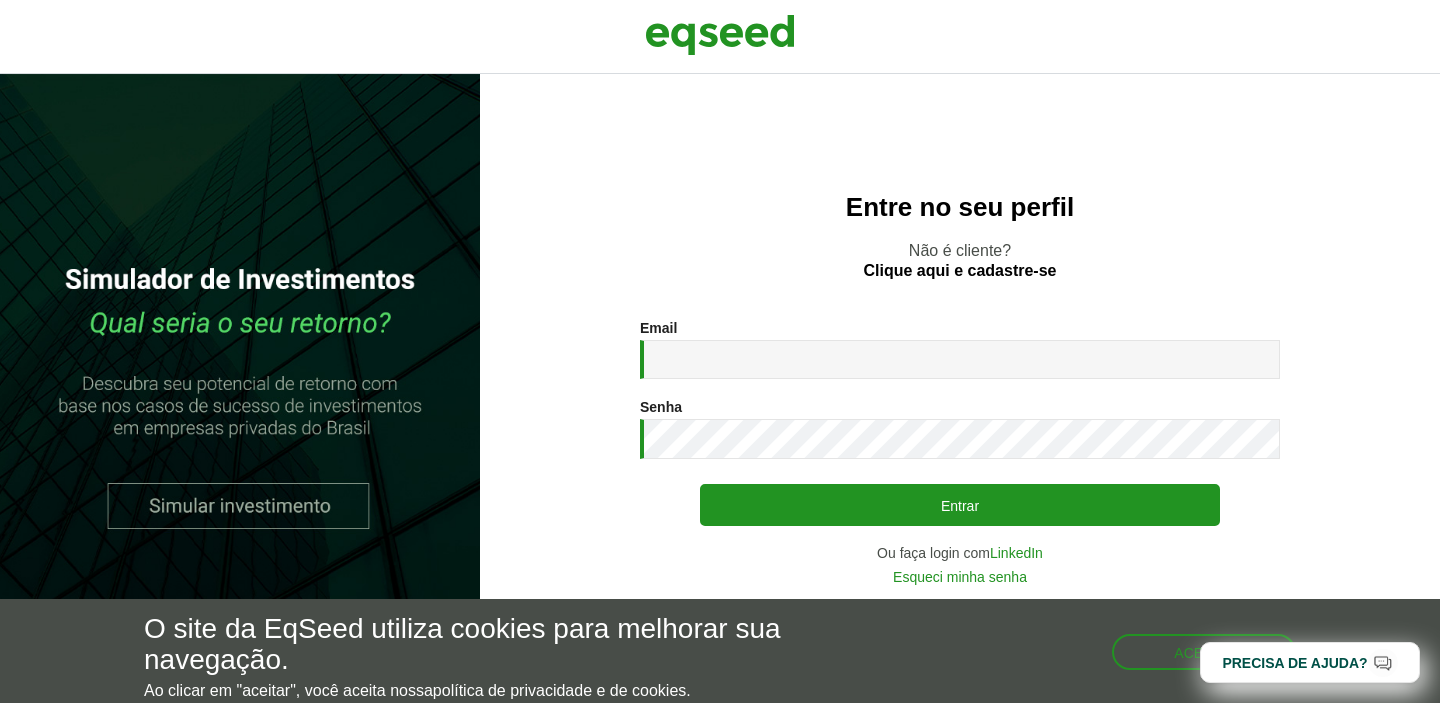 click on "Email  *
Digite seu endereço de e-mail.   Senha  *
Digite a senha que será usada em conjunto com seu e-mail.
Entrar
Ou faça login com  LinkedIn Esqueci minha senha" at bounding box center [960, 452] 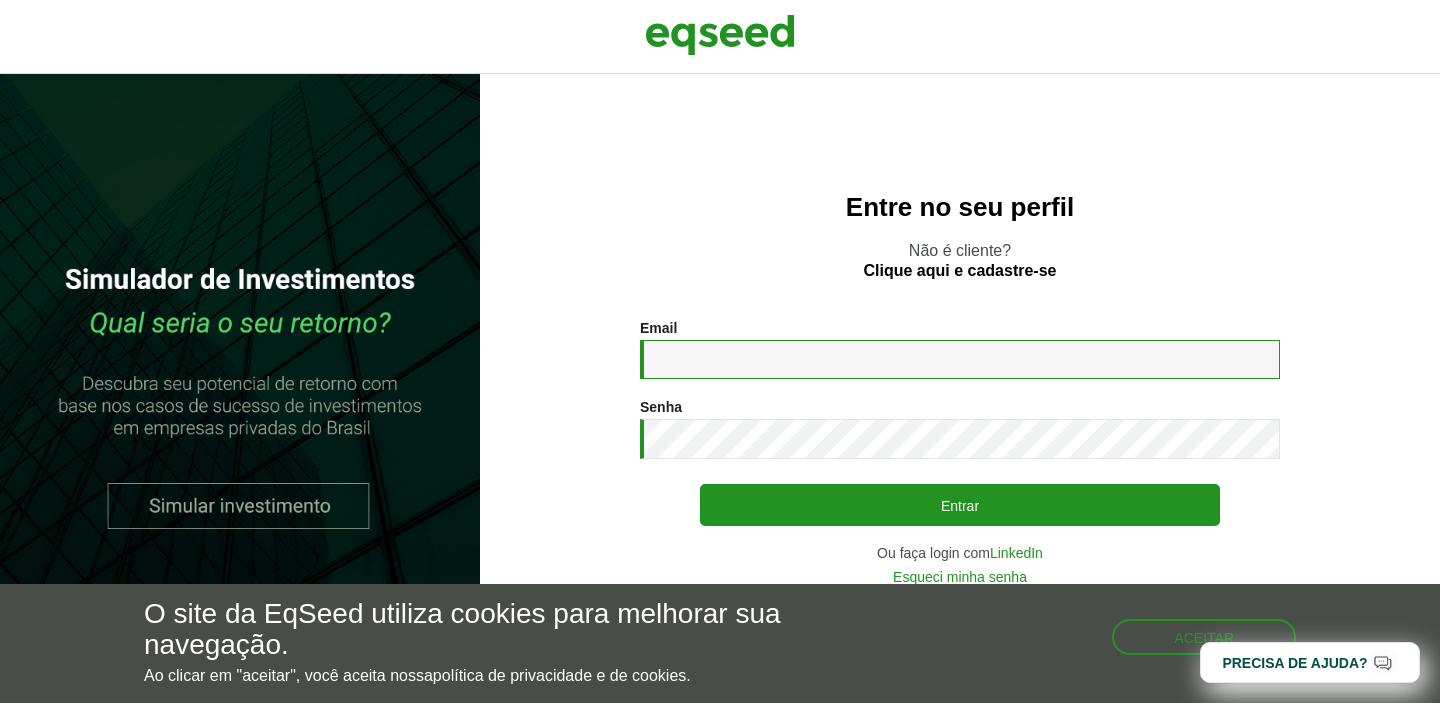 click on "Email  *" at bounding box center [960, 359] 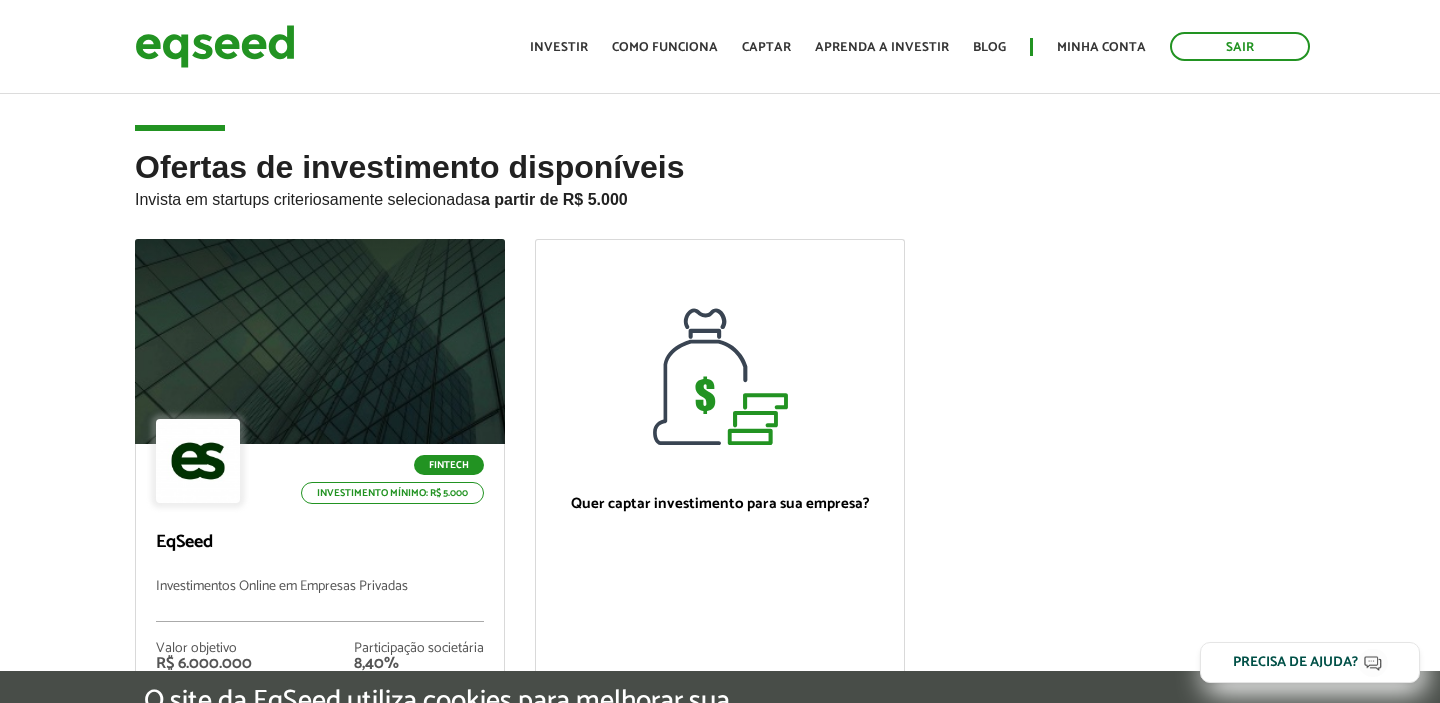 scroll, scrollTop: 0, scrollLeft: 0, axis: both 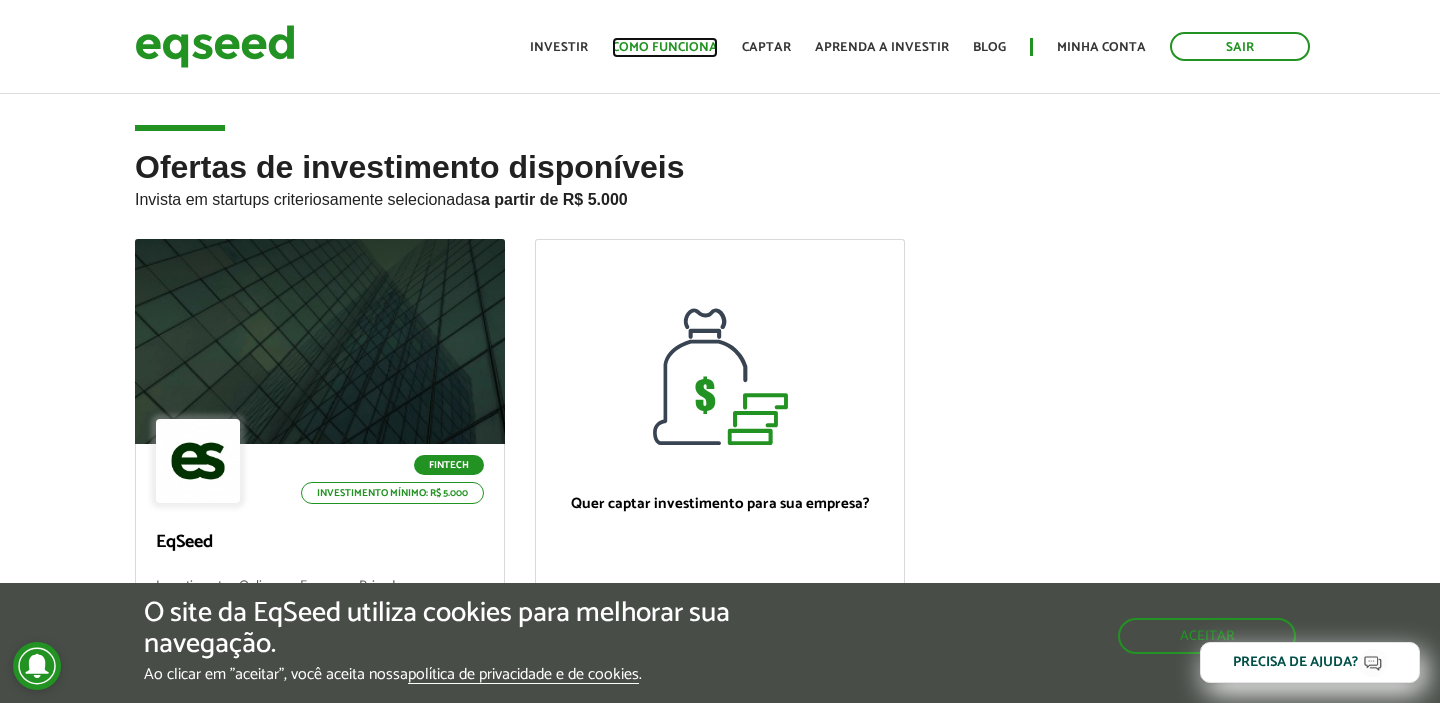 click on "Como funciona" at bounding box center (665, 47) 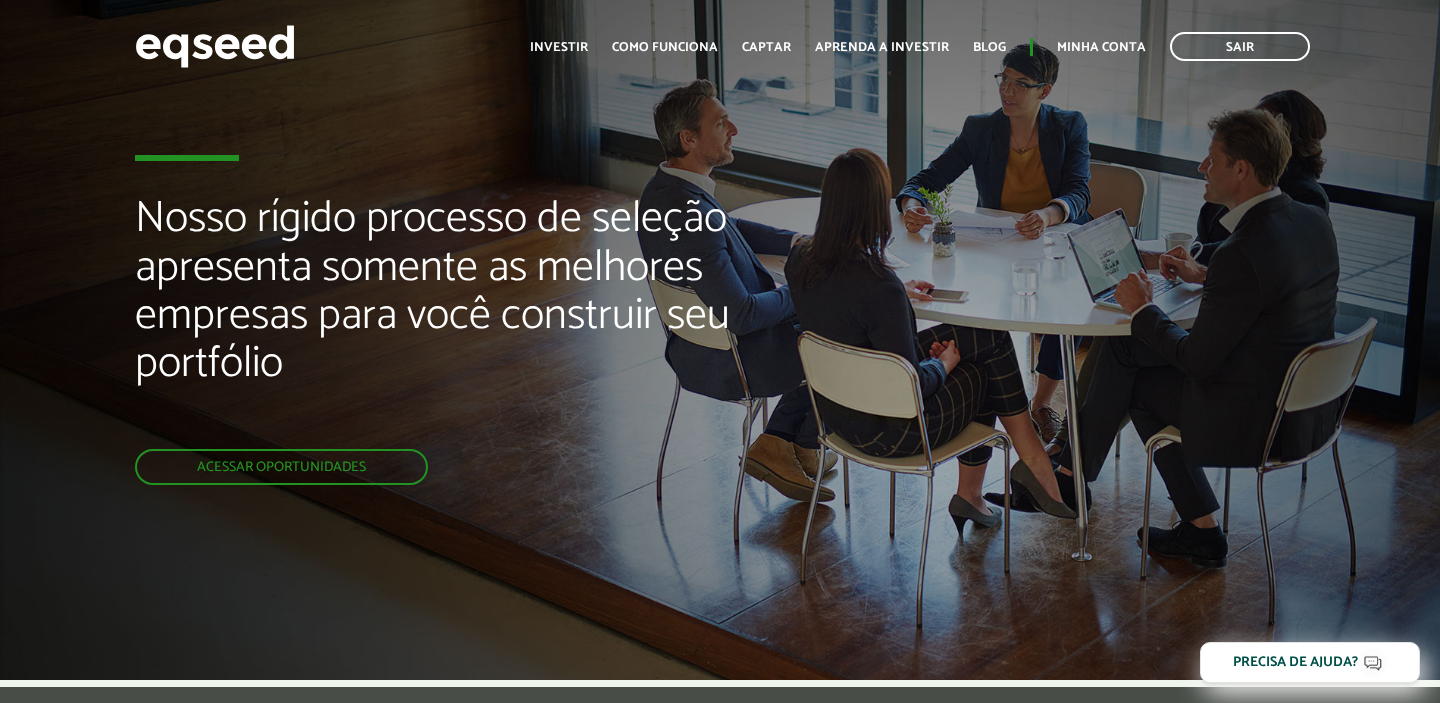 scroll, scrollTop: 0, scrollLeft: 0, axis: both 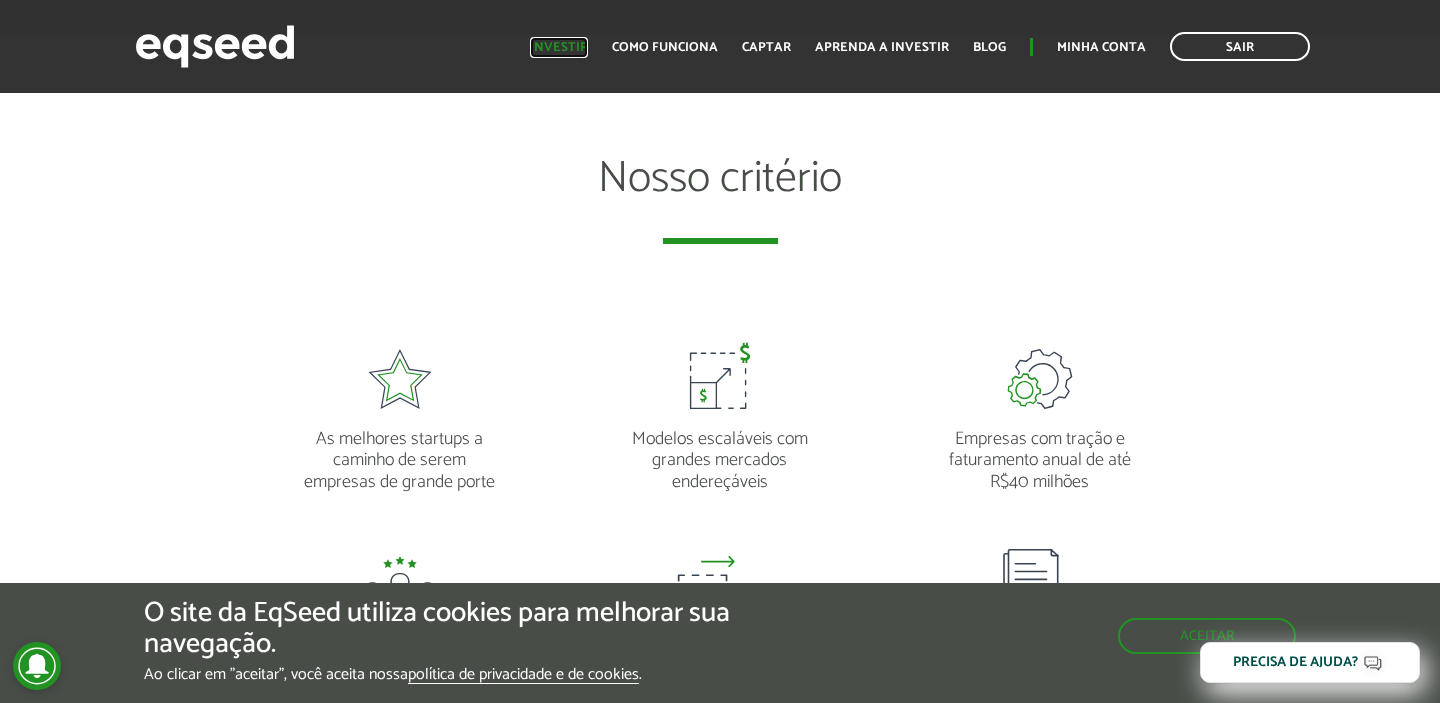 click on "Investir" at bounding box center (559, 47) 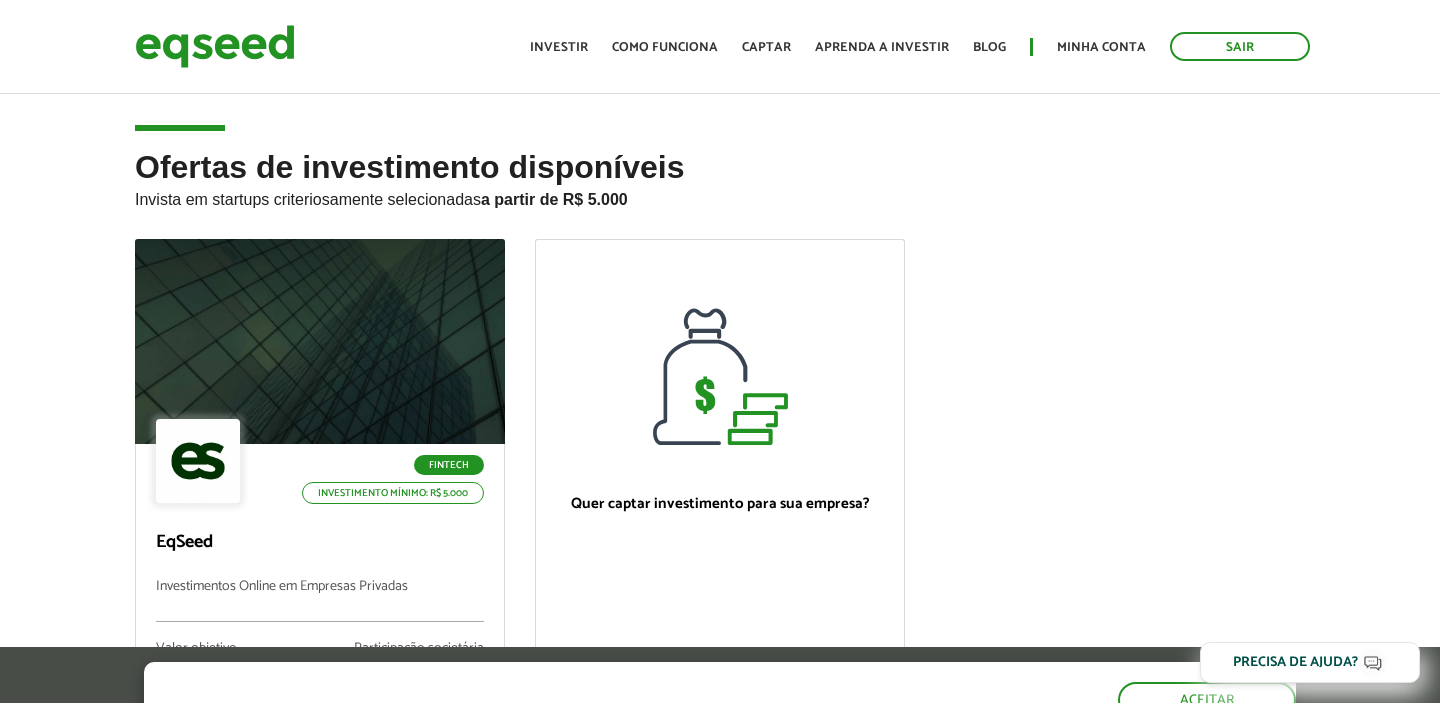 scroll, scrollTop: 0, scrollLeft: 0, axis: both 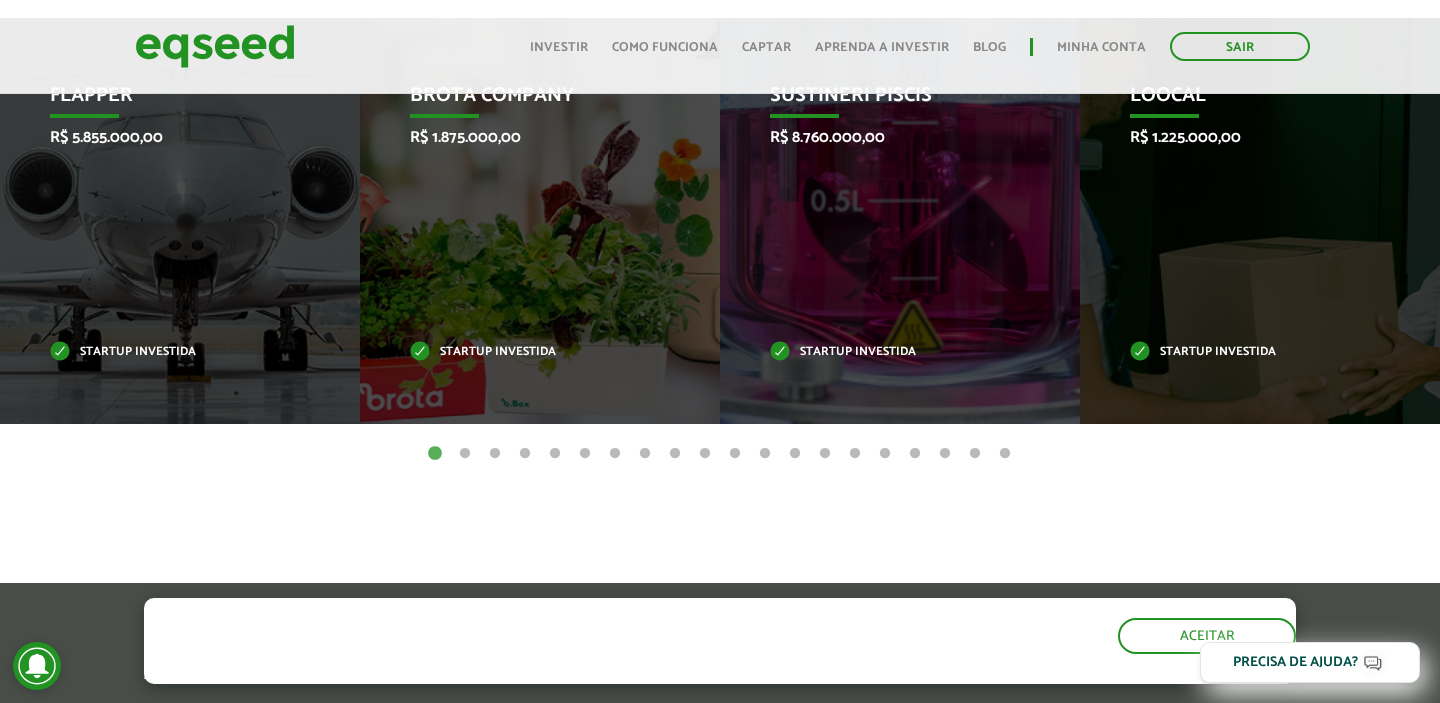 click on "2" at bounding box center [465, 454] 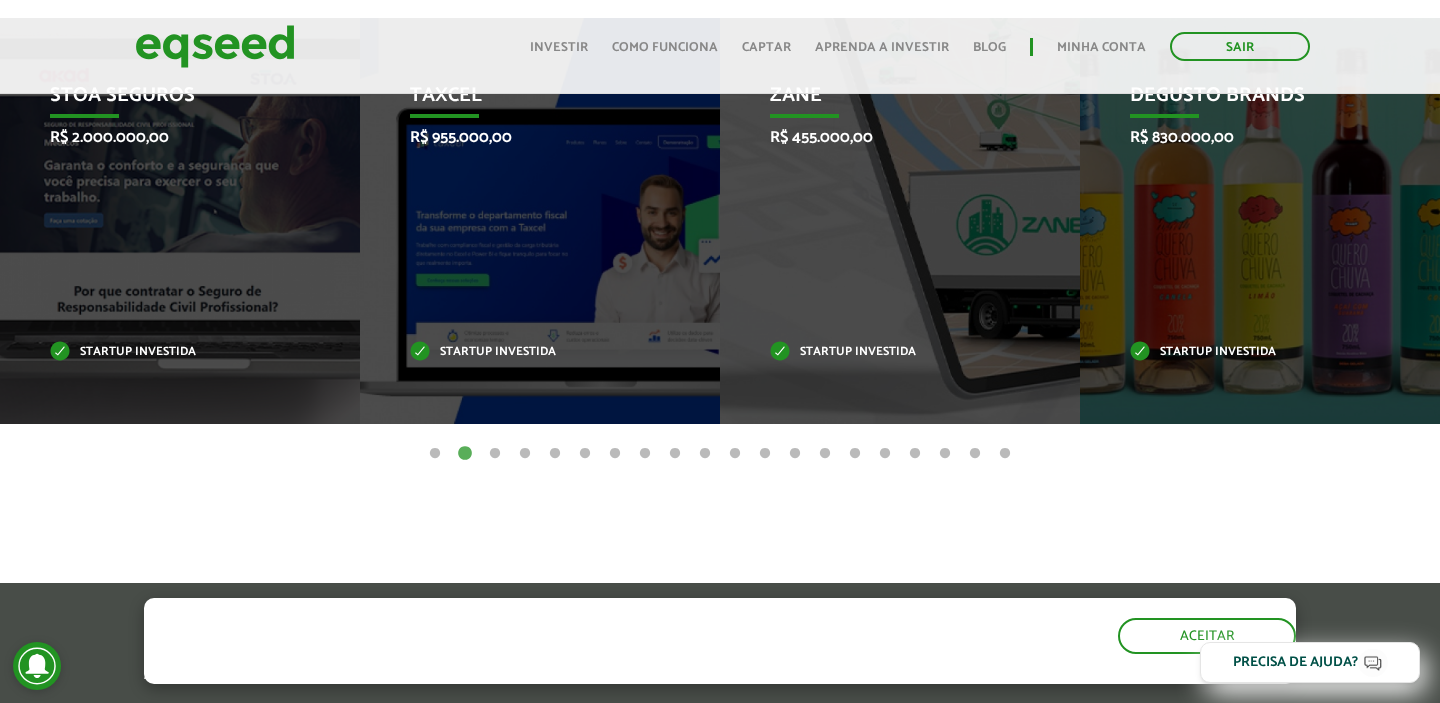 click on "3" at bounding box center (495, 454) 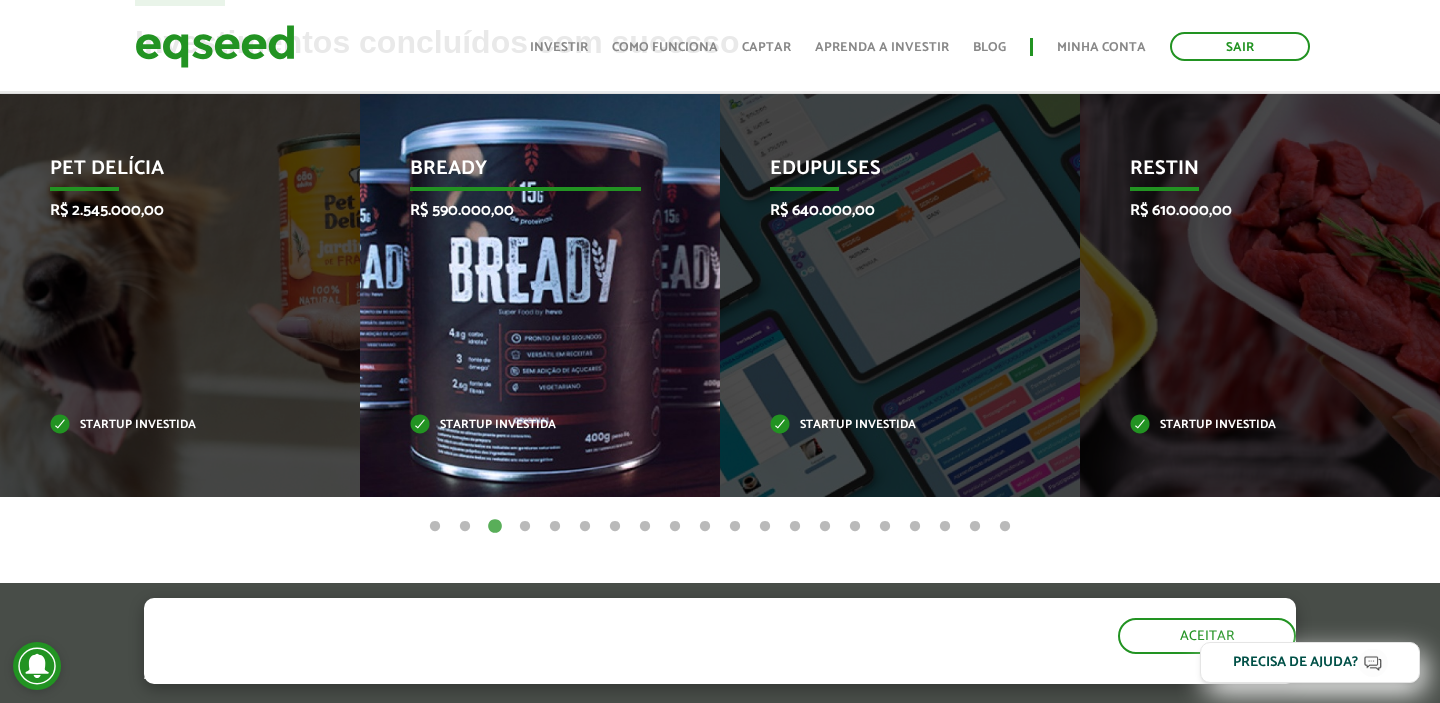 scroll, scrollTop: 846, scrollLeft: 0, axis: vertical 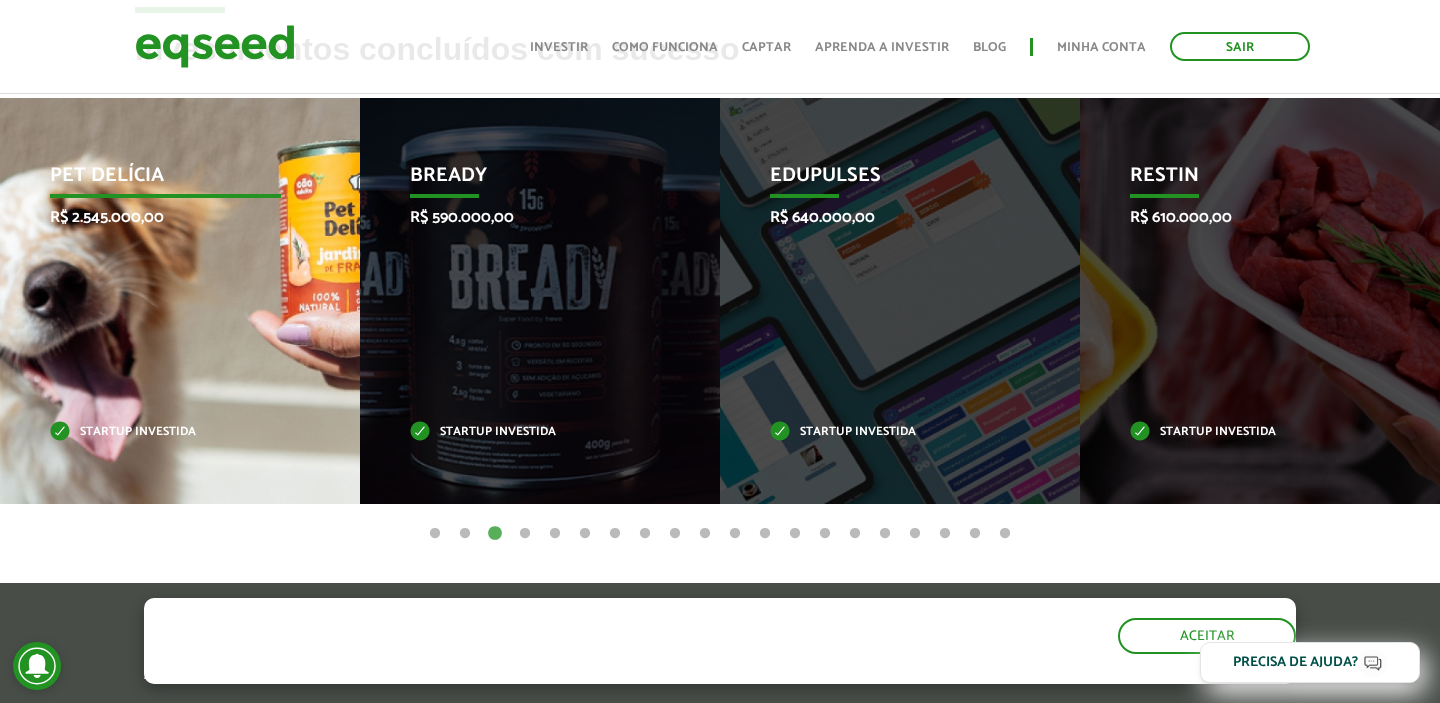 click on "Pet Delícia
R$ 2.545.000,00
Startup investida" at bounding box center (165, 301) 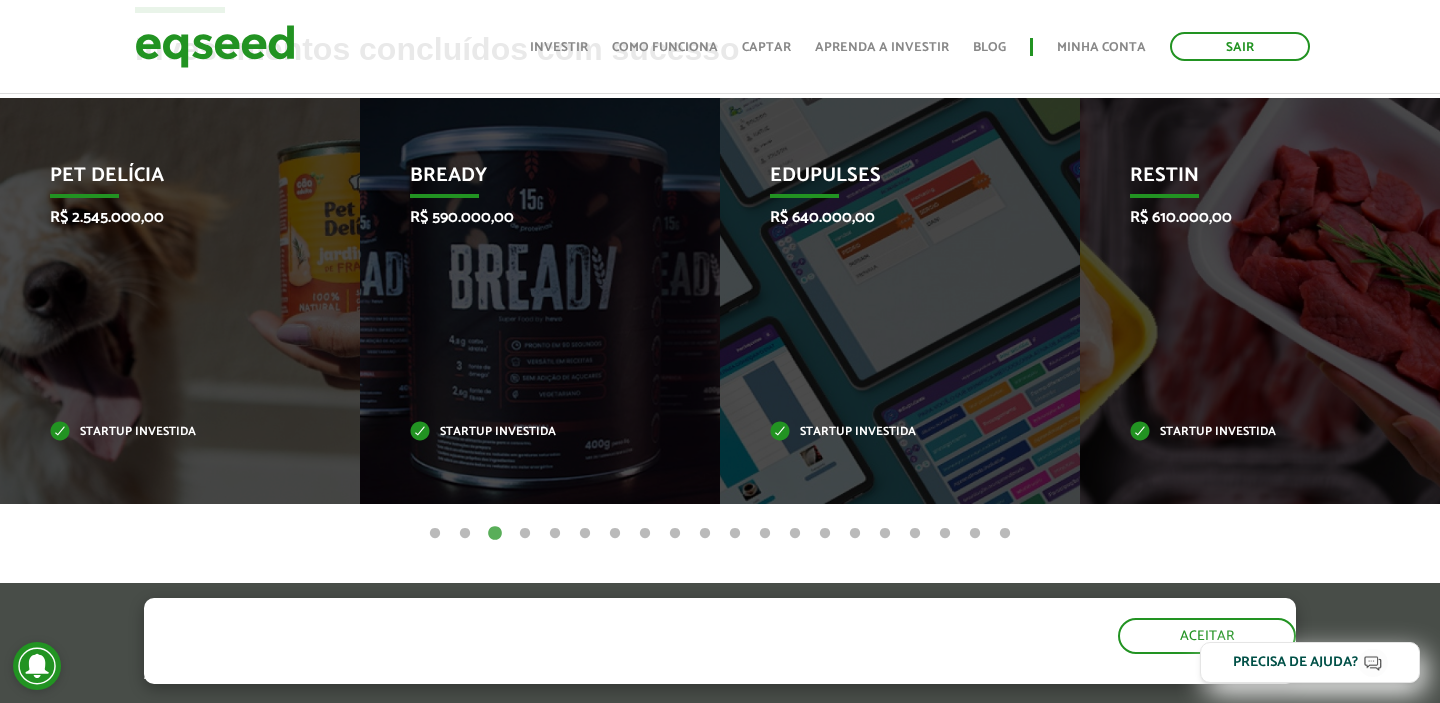 click on "4" at bounding box center (525, 534) 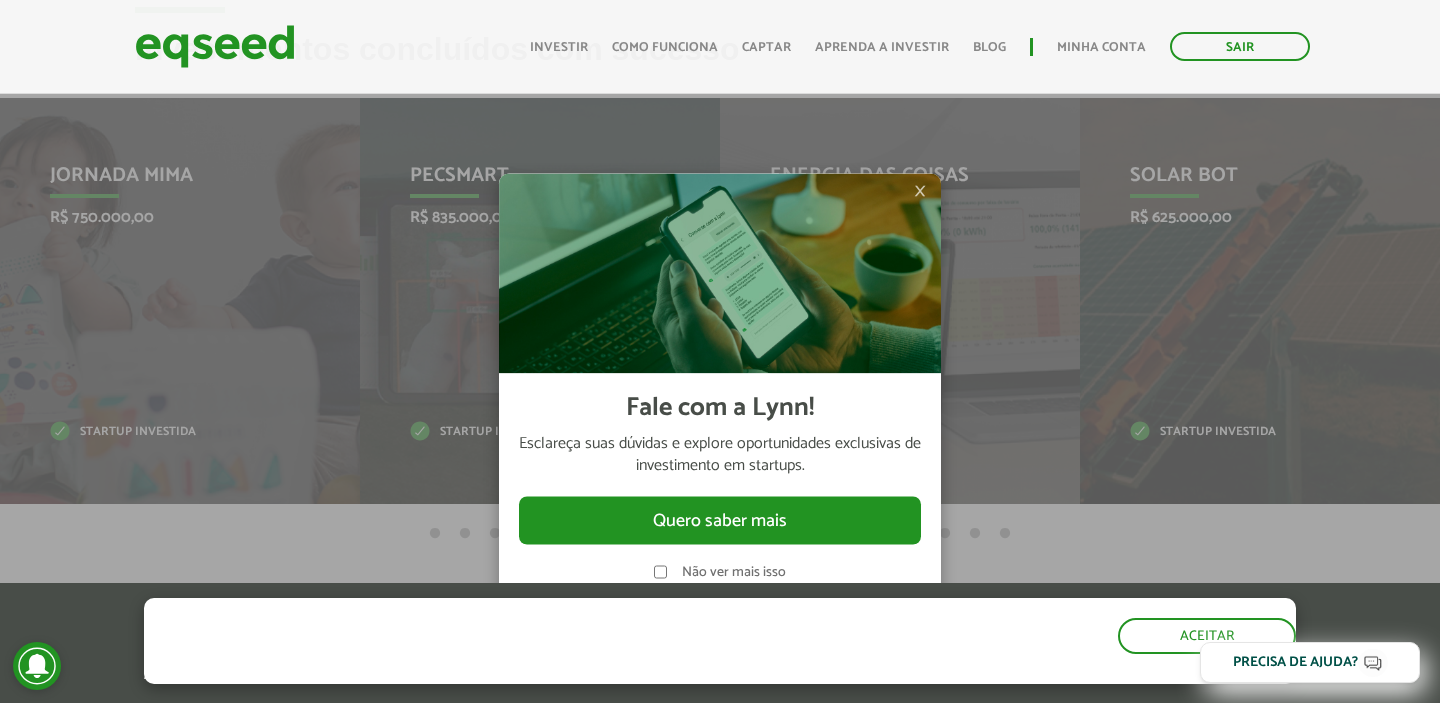 click on "×" at bounding box center (920, 190) 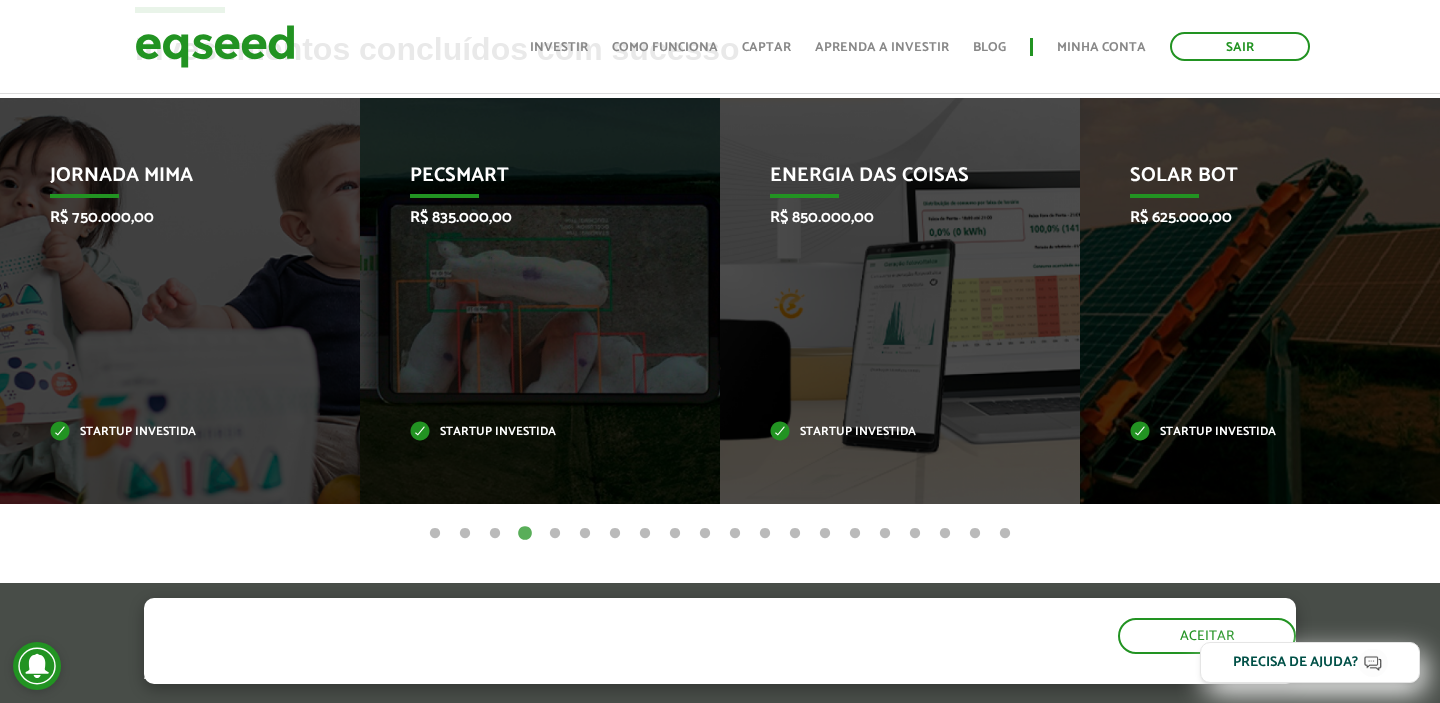 click on "5" at bounding box center [555, 534] 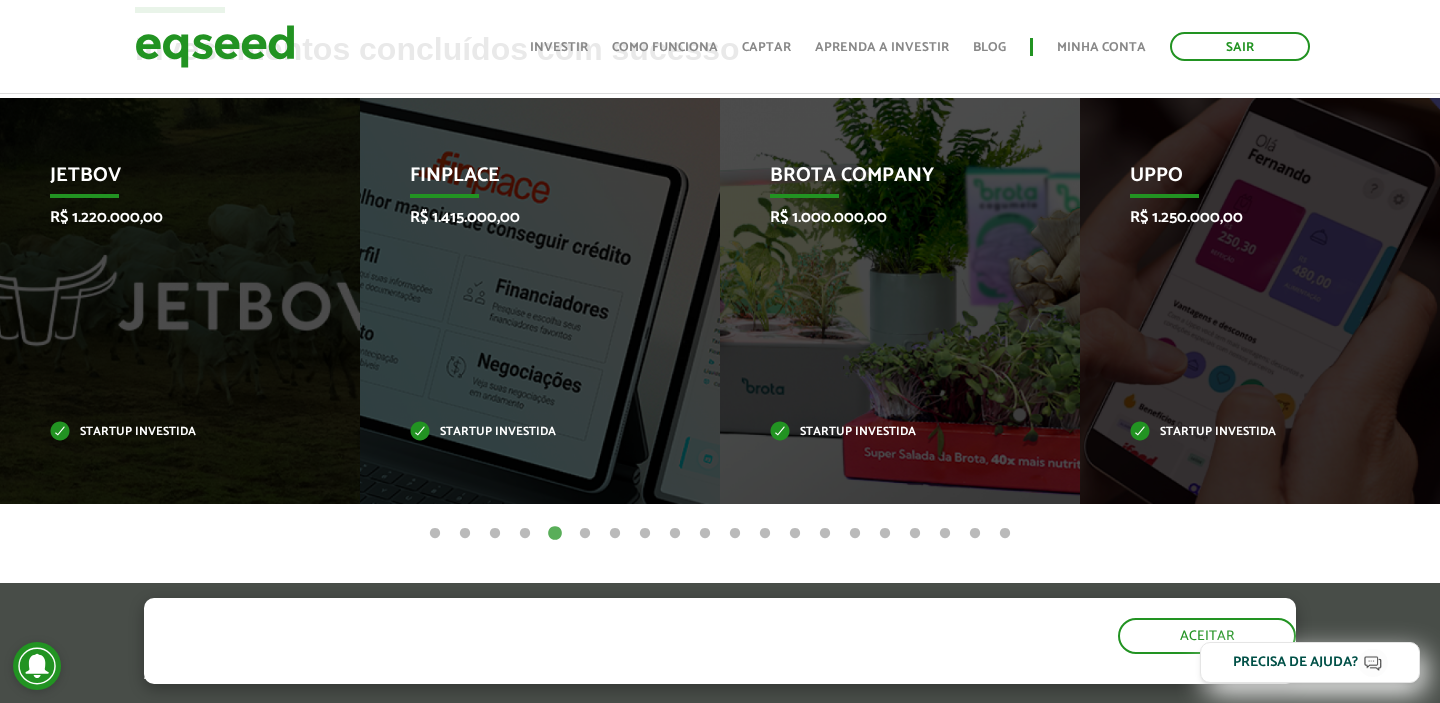 click on "4" at bounding box center [525, 534] 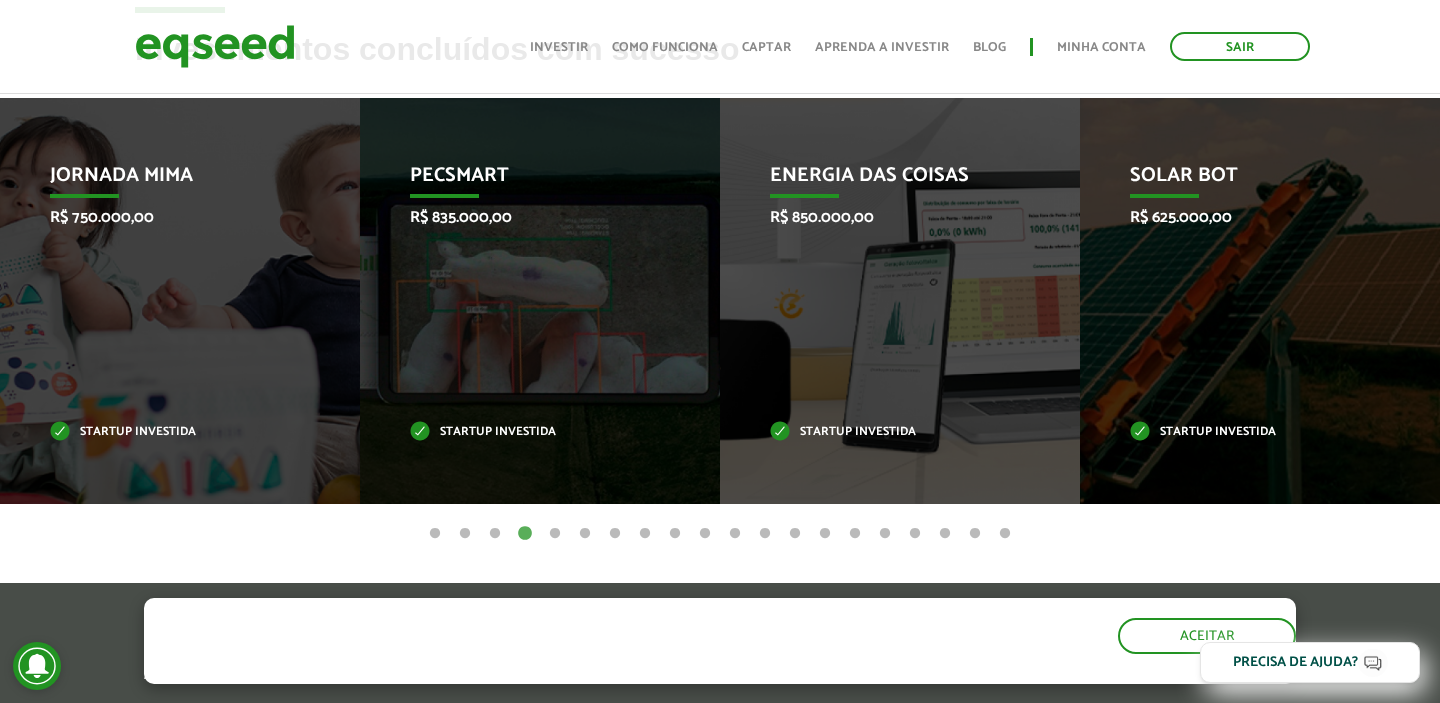 click on "3" at bounding box center [495, 534] 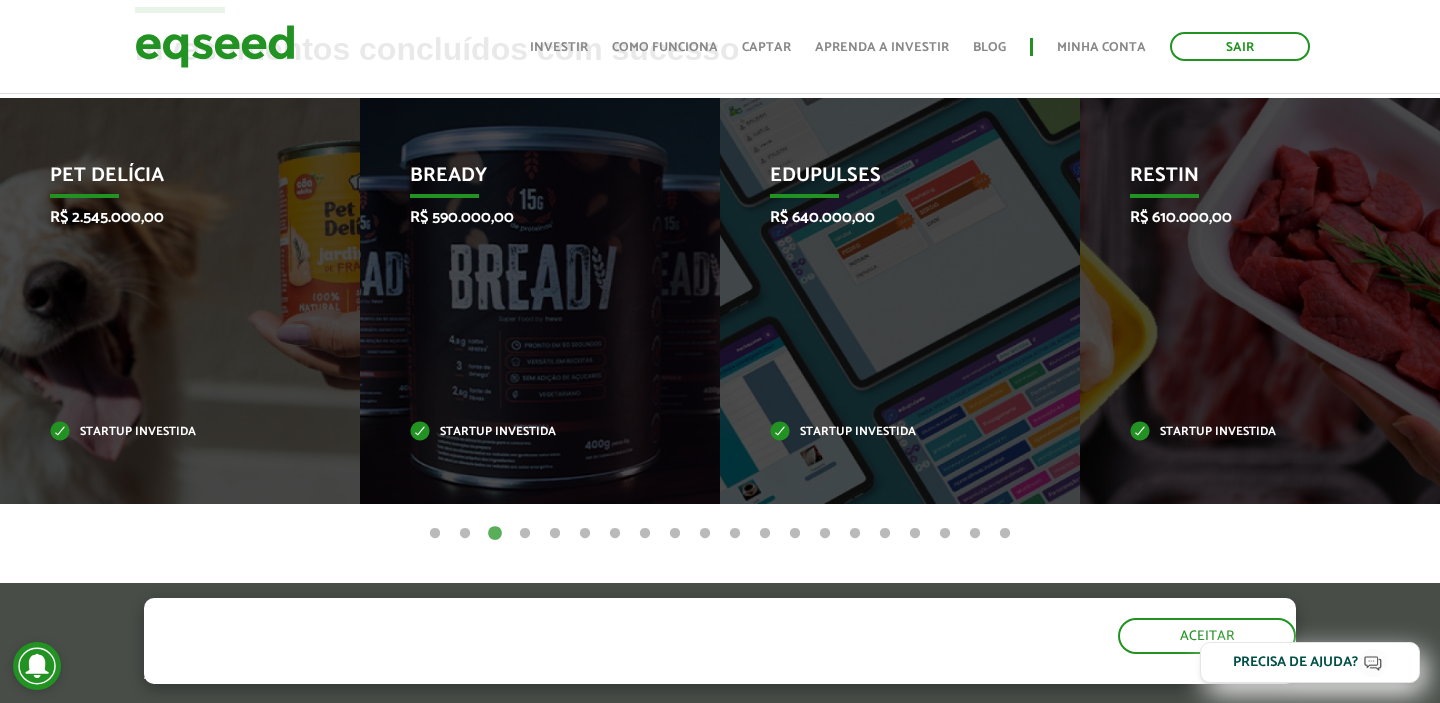 click on "2" at bounding box center [465, 534] 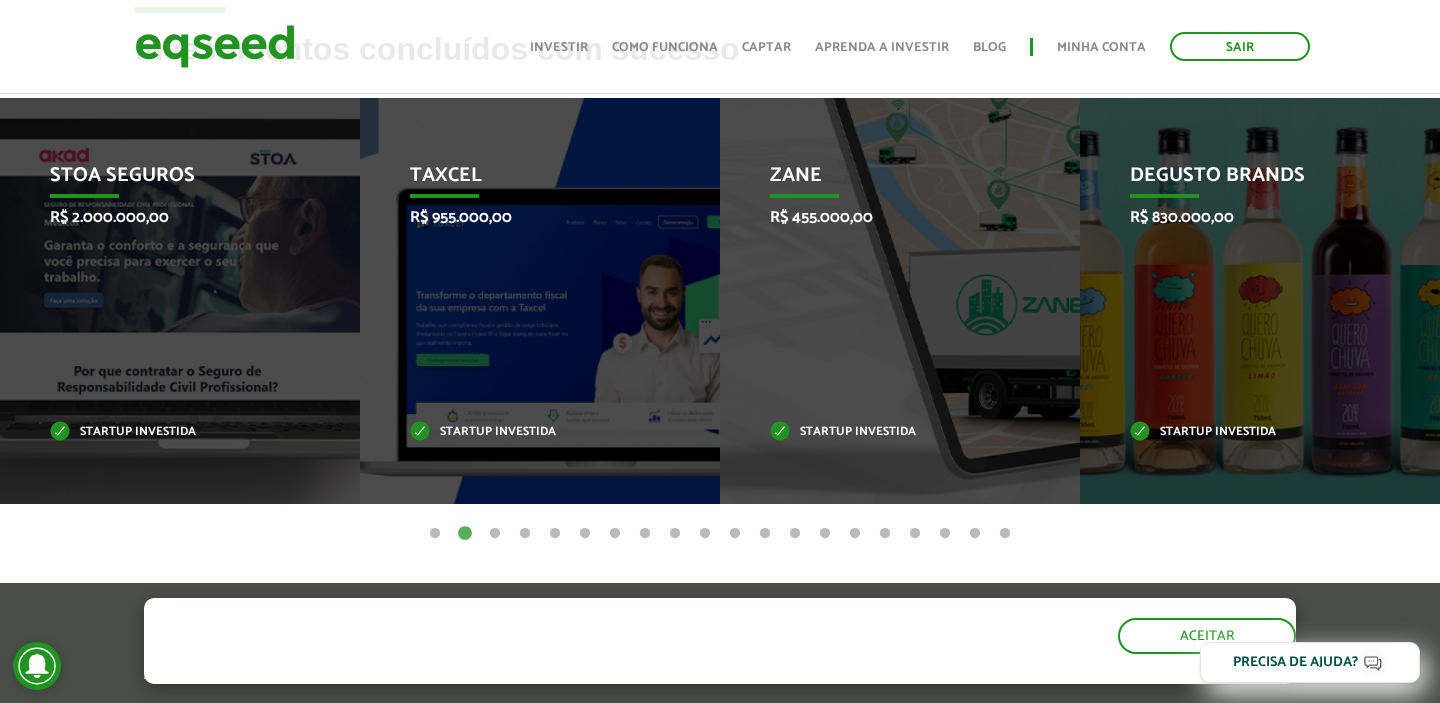click on "1" at bounding box center (435, 534) 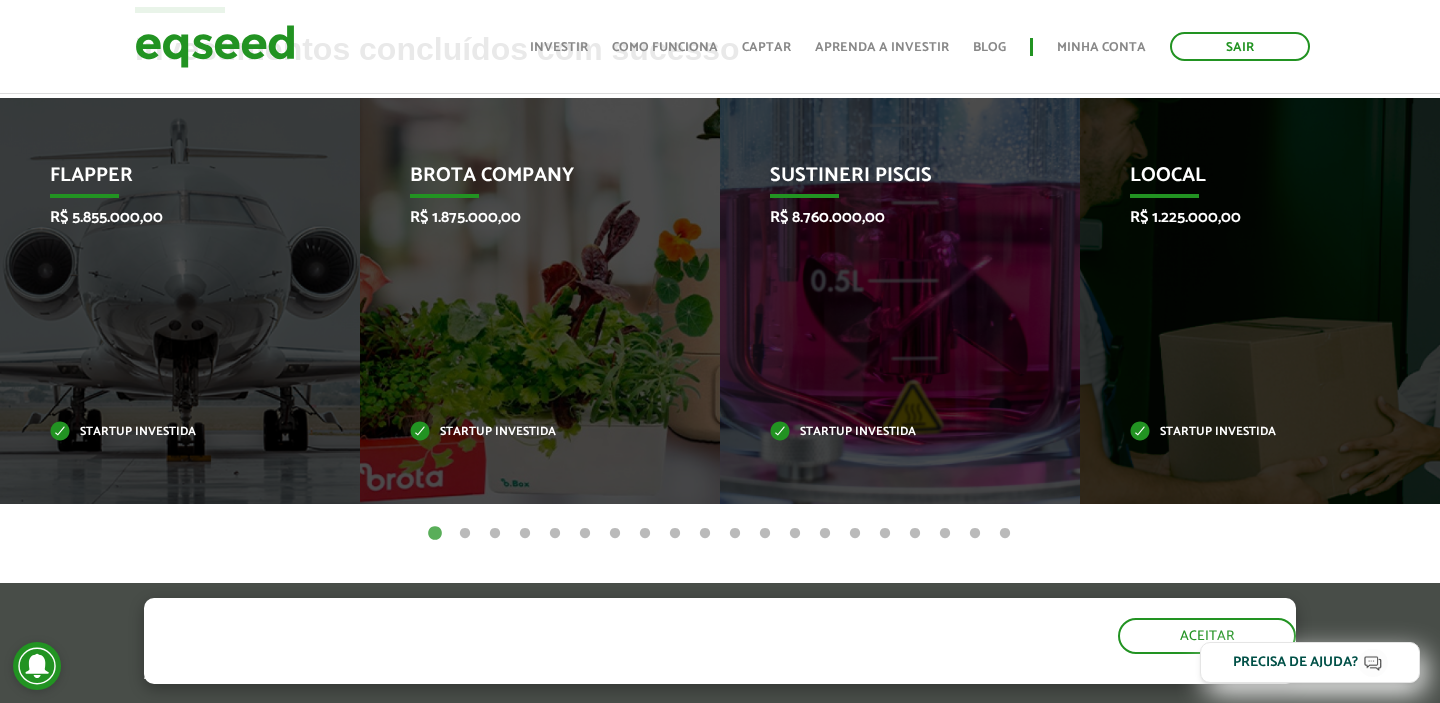 click on "2" at bounding box center (465, 534) 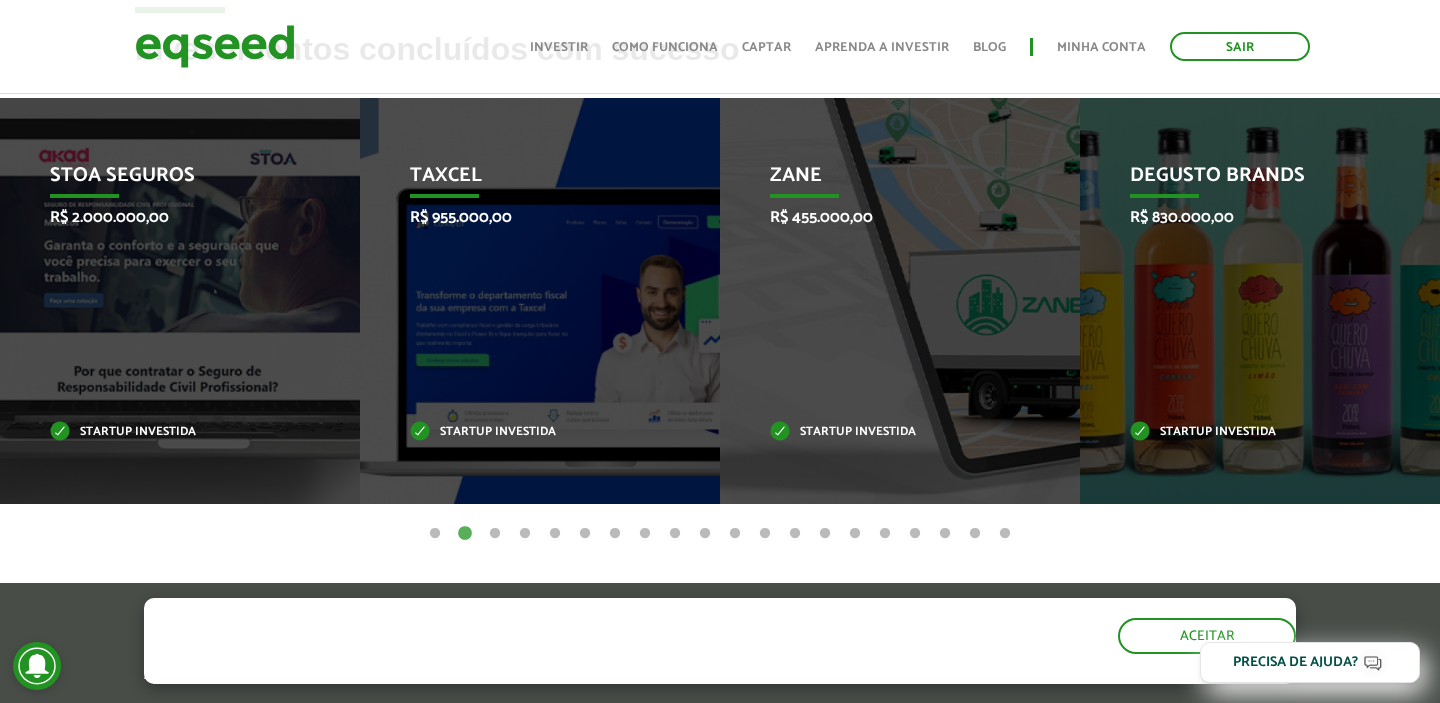 click on "3" at bounding box center (495, 534) 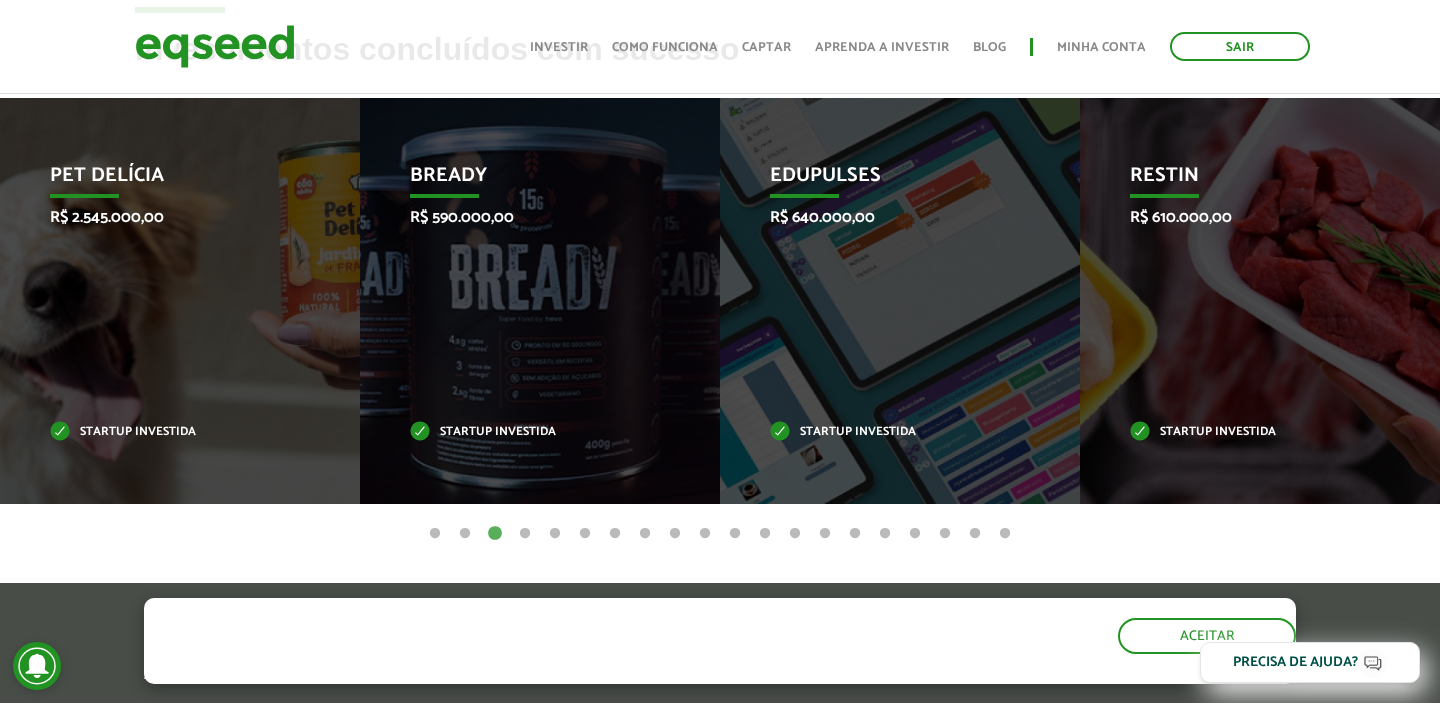 click on "4" at bounding box center [525, 534] 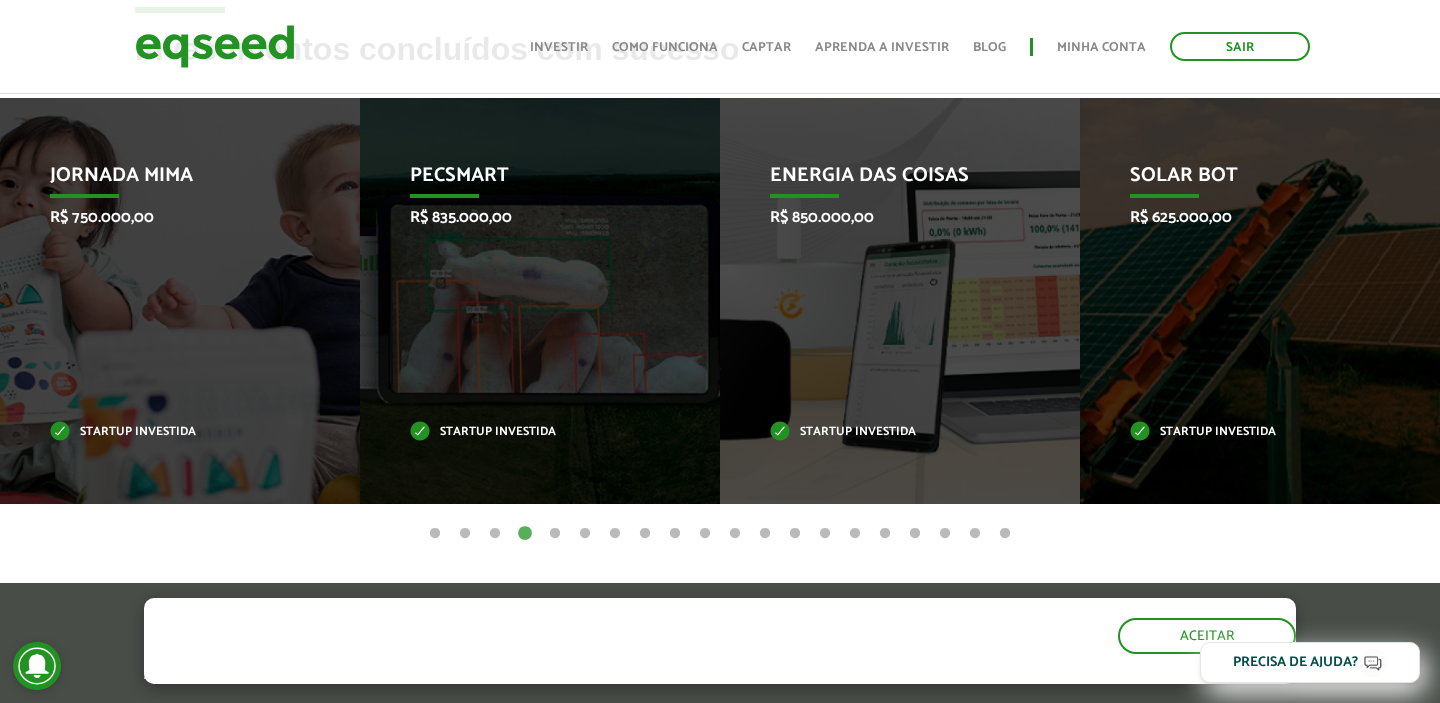 click on "5" at bounding box center (555, 534) 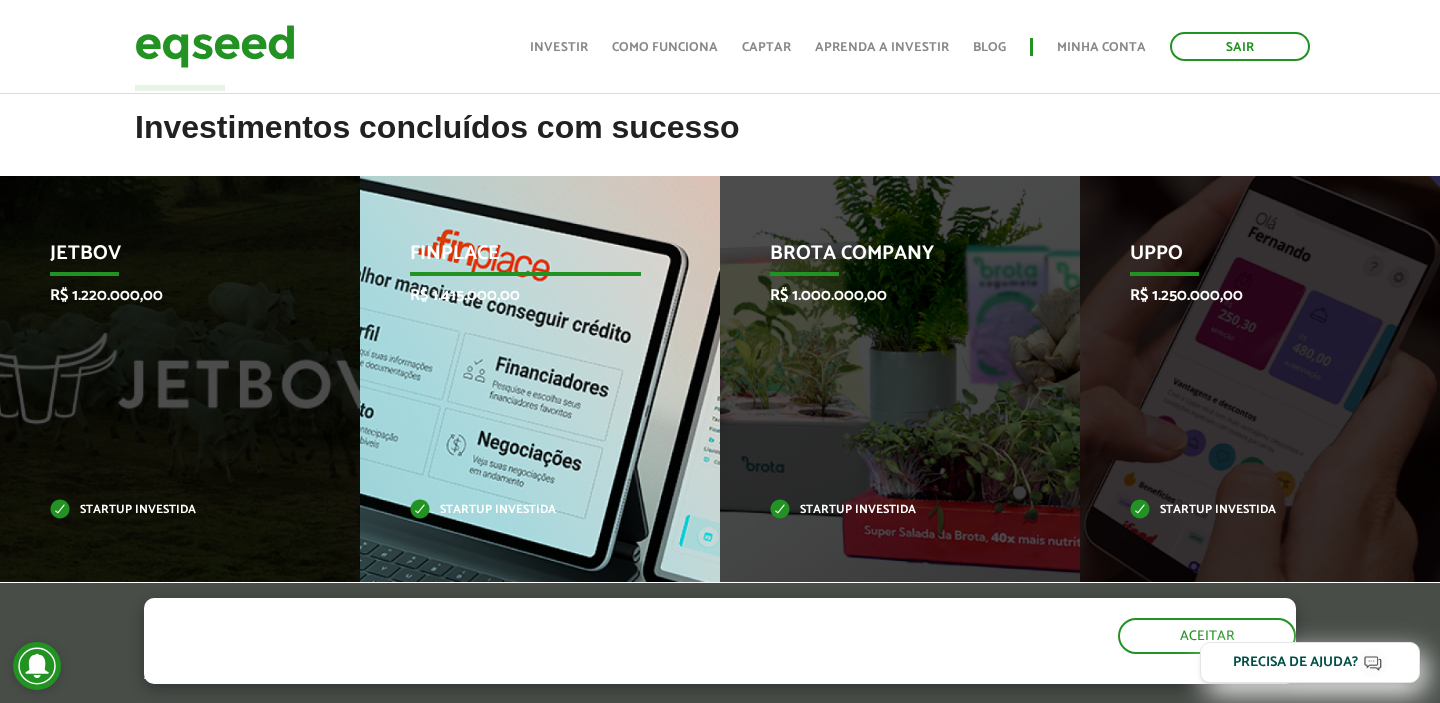 scroll, scrollTop: 769, scrollLeft: 0, axis: vertical 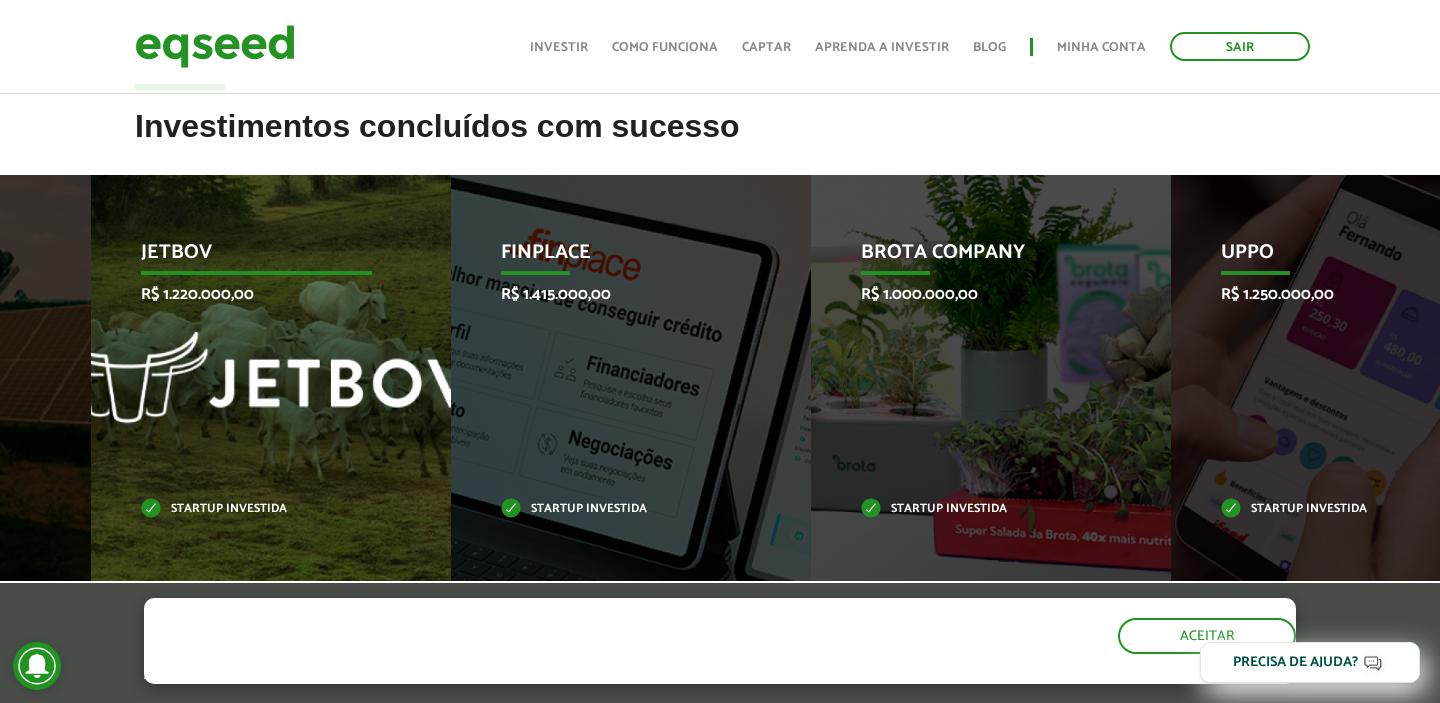 drag, startPoint x: 51, startPoint y: 245, endPoint x: 162, endPoint y: 273, distance: 114.47707 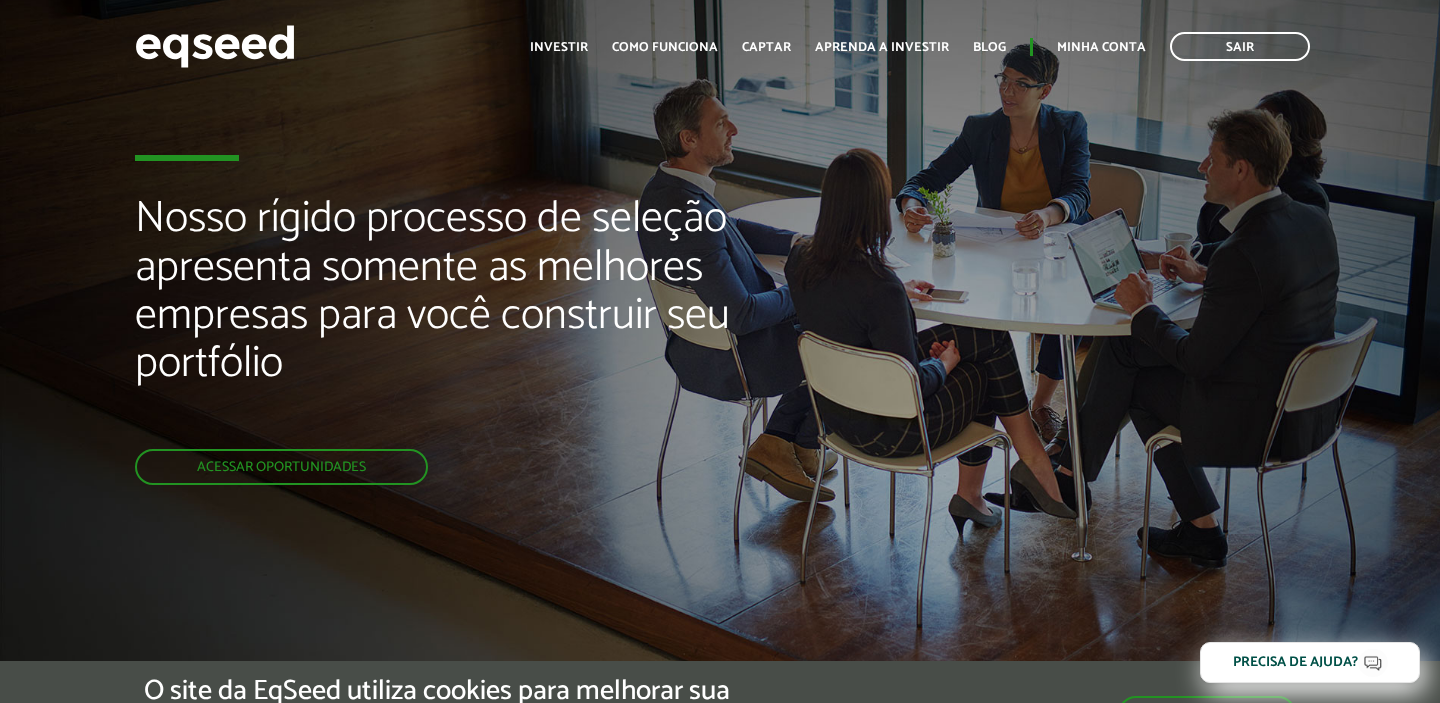 scroll, scrollTop: 0, scrollLeft: 0, axis: both 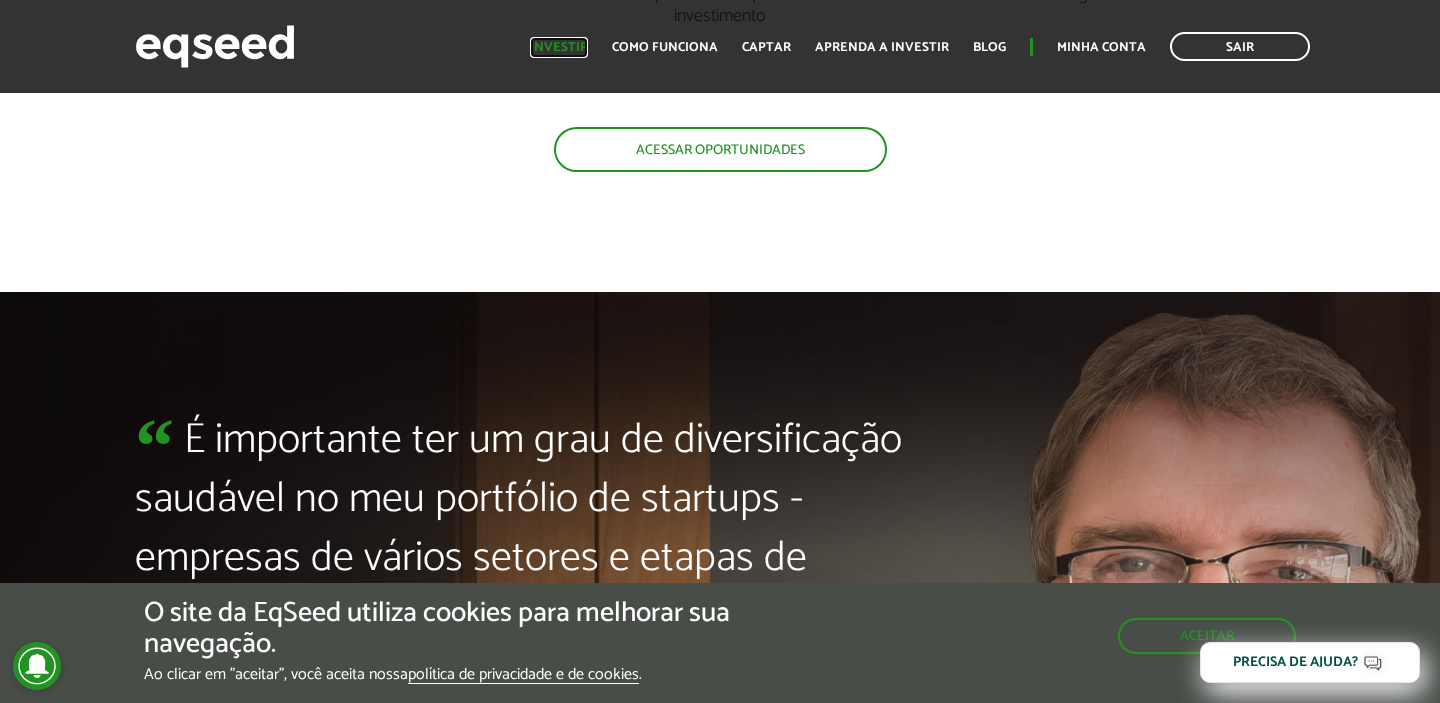 click on "Investir" at bounding box center [559, 47] 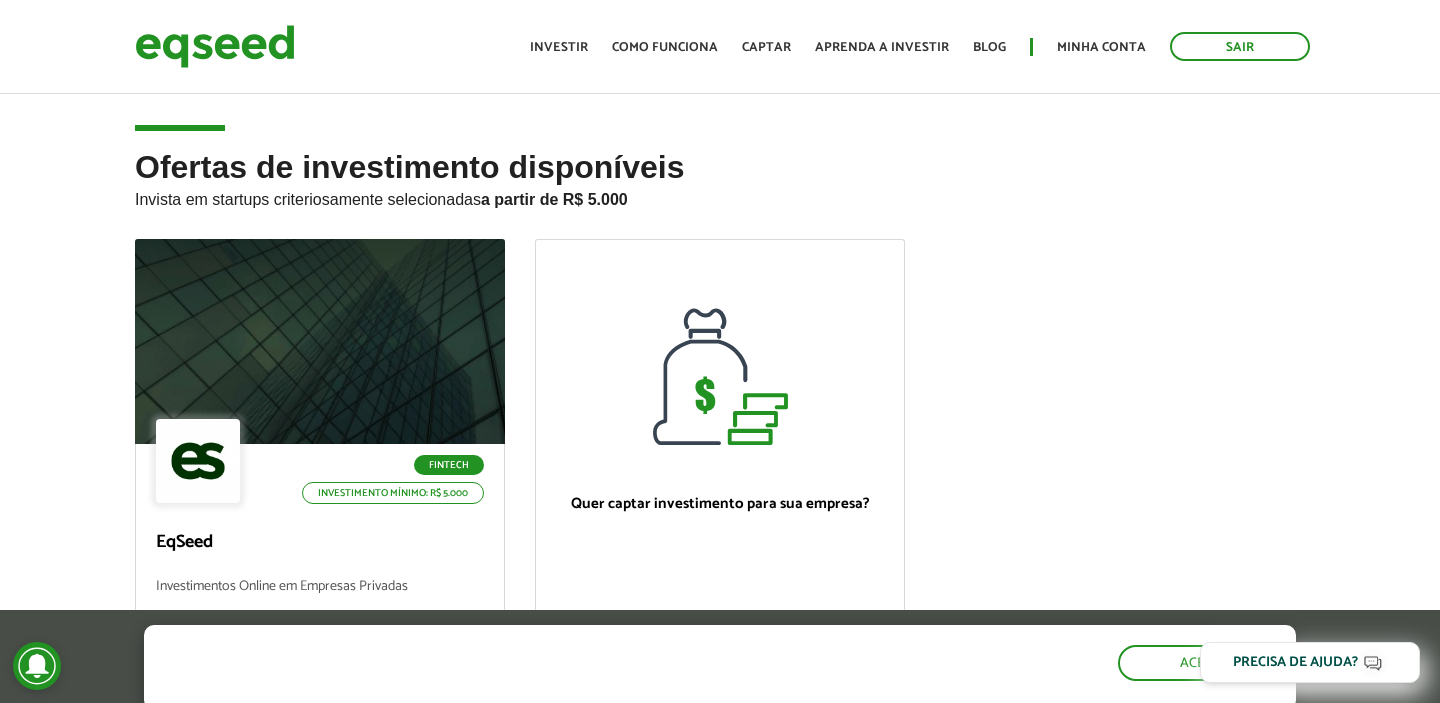 scroll, scrollTop: 0, scrollLeft: 0, axis: both 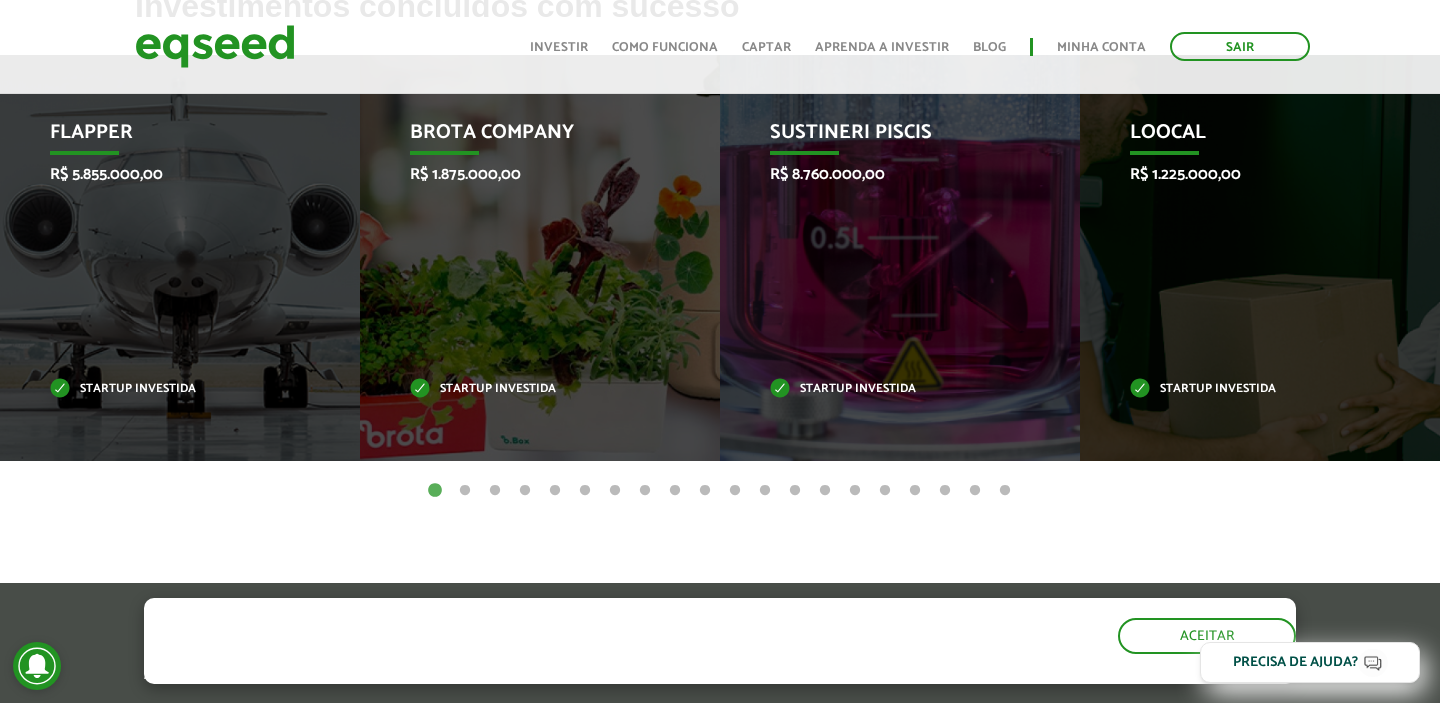 click on "2" at bounding box center [465, 491] 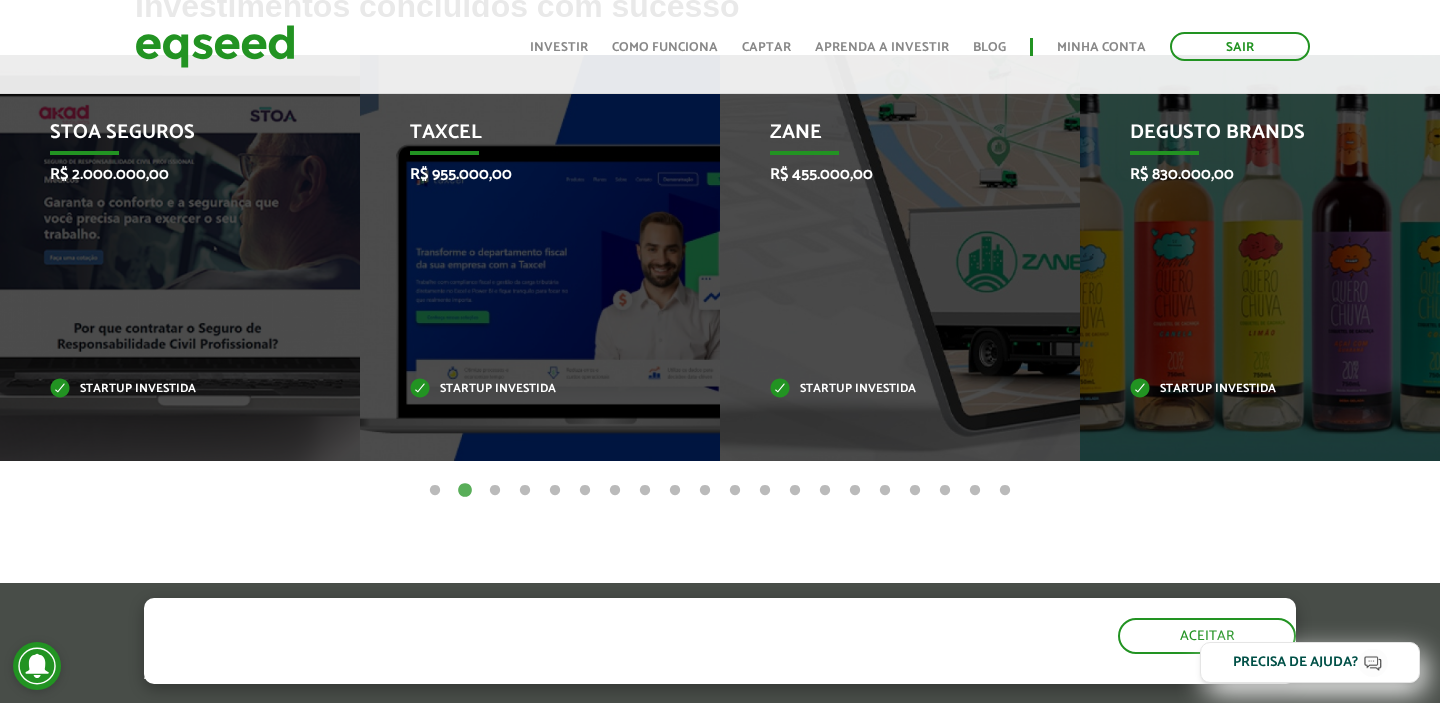 click on "5" at bounding box center (555, 491) 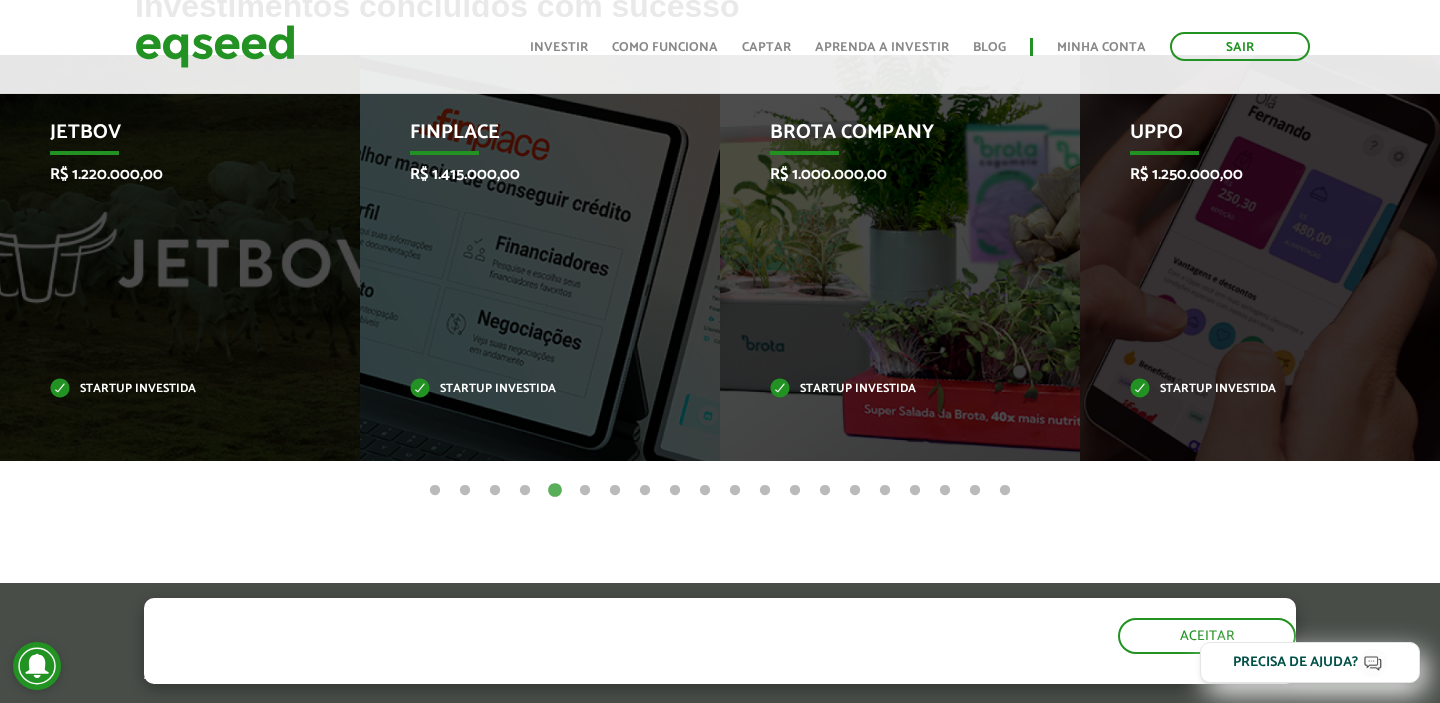 click on "6" at bounding box center [585, 491] 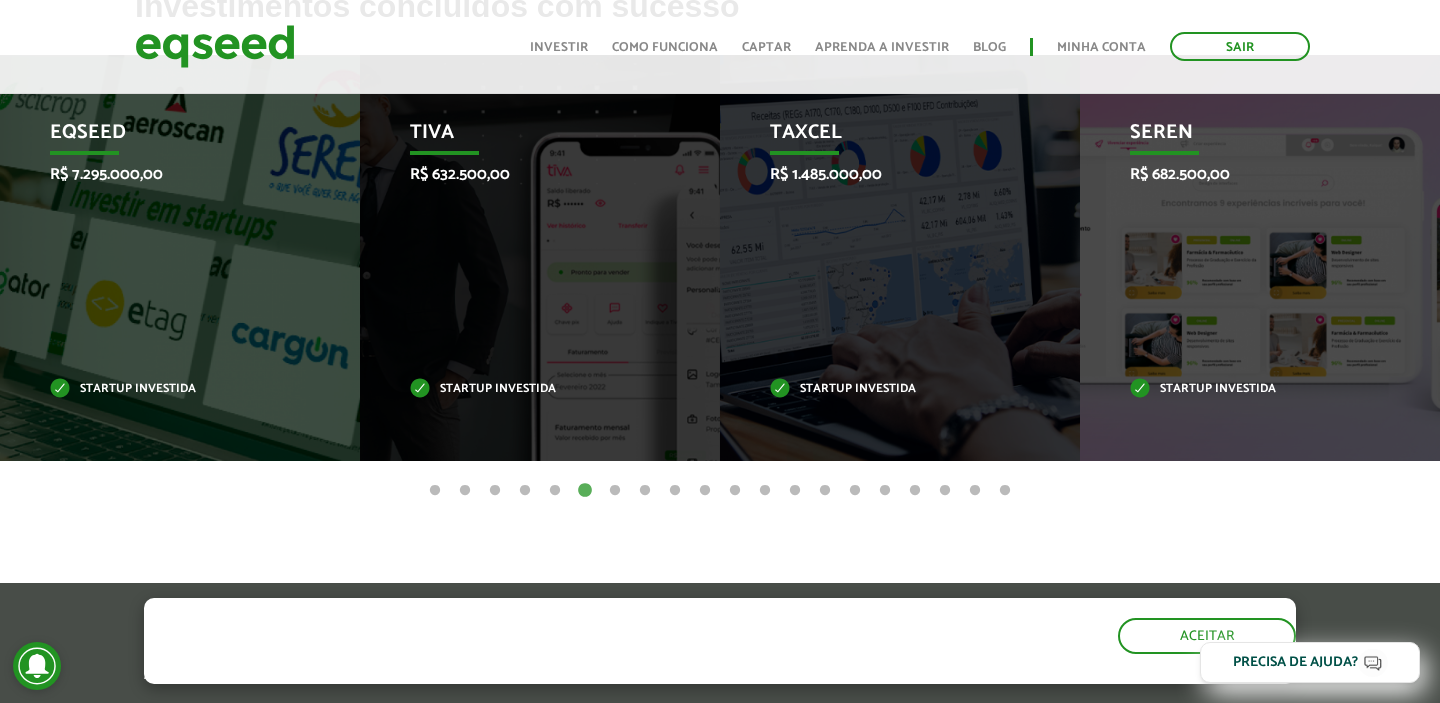click on "5" at bounding box center [555, 491] 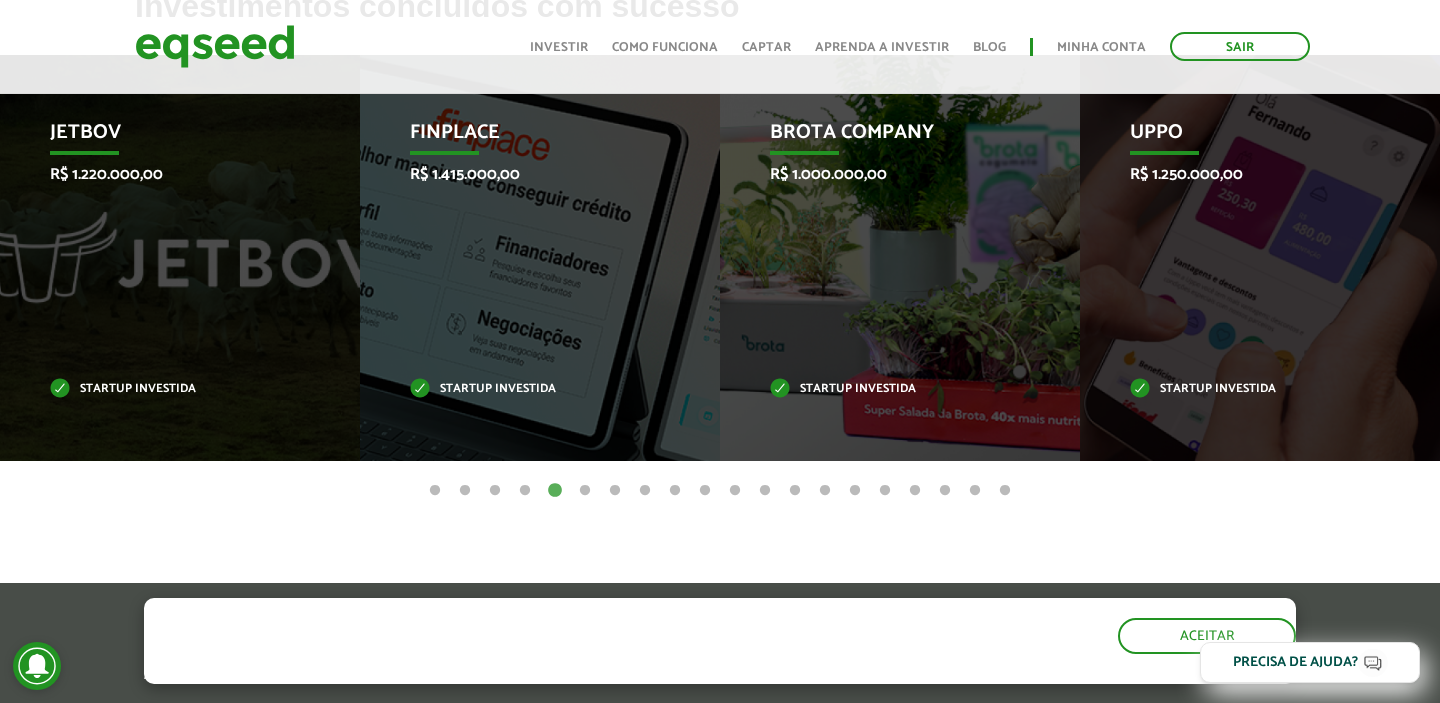 click on "4" at bounding box center (525, 491) 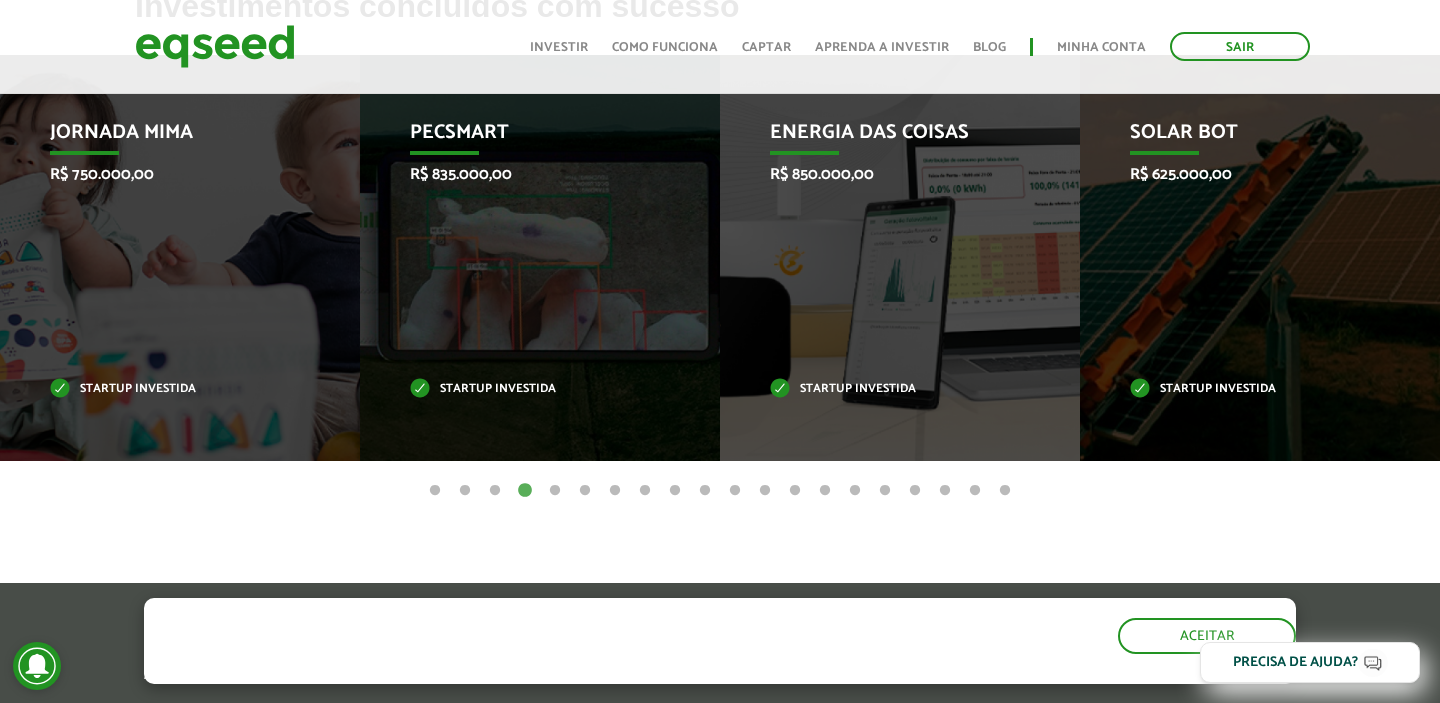 click on "3" at bounding box center [495, 491] 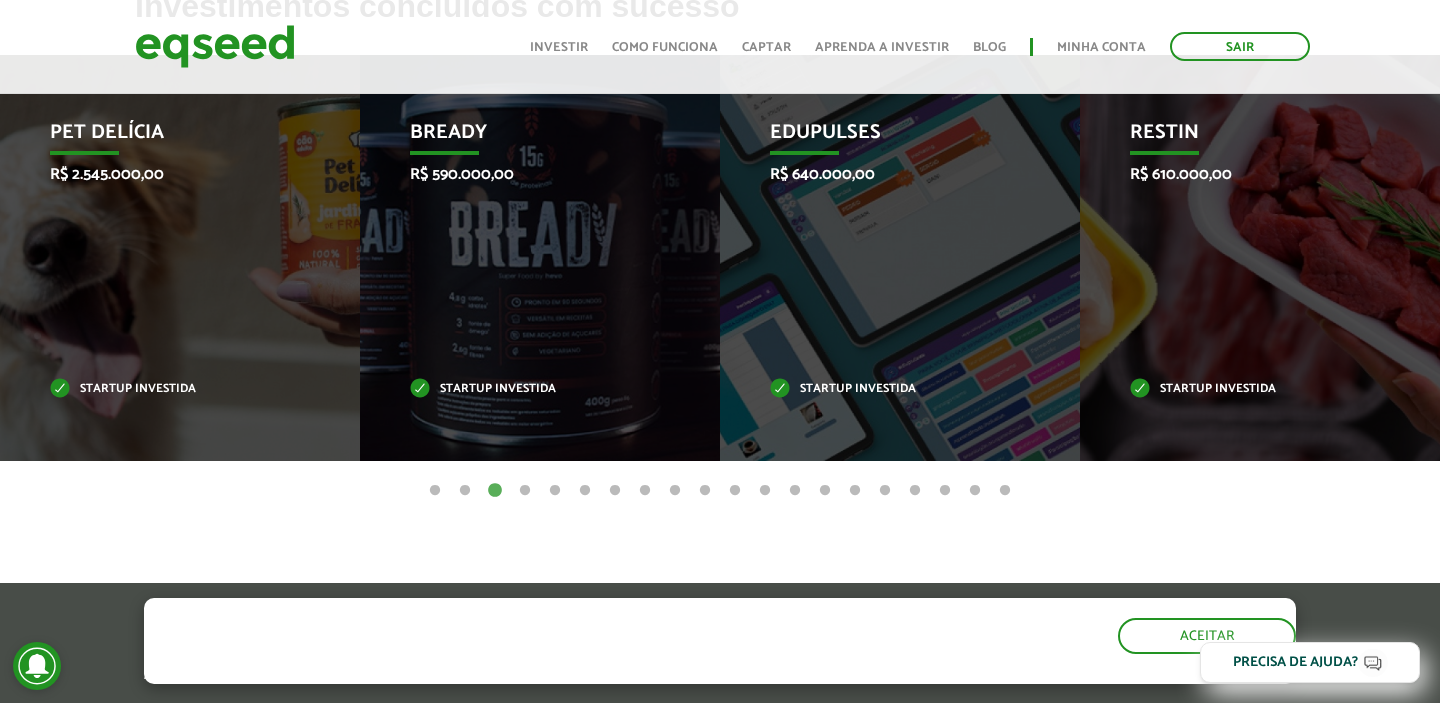 click on "2" at bounding box center (465, 491) 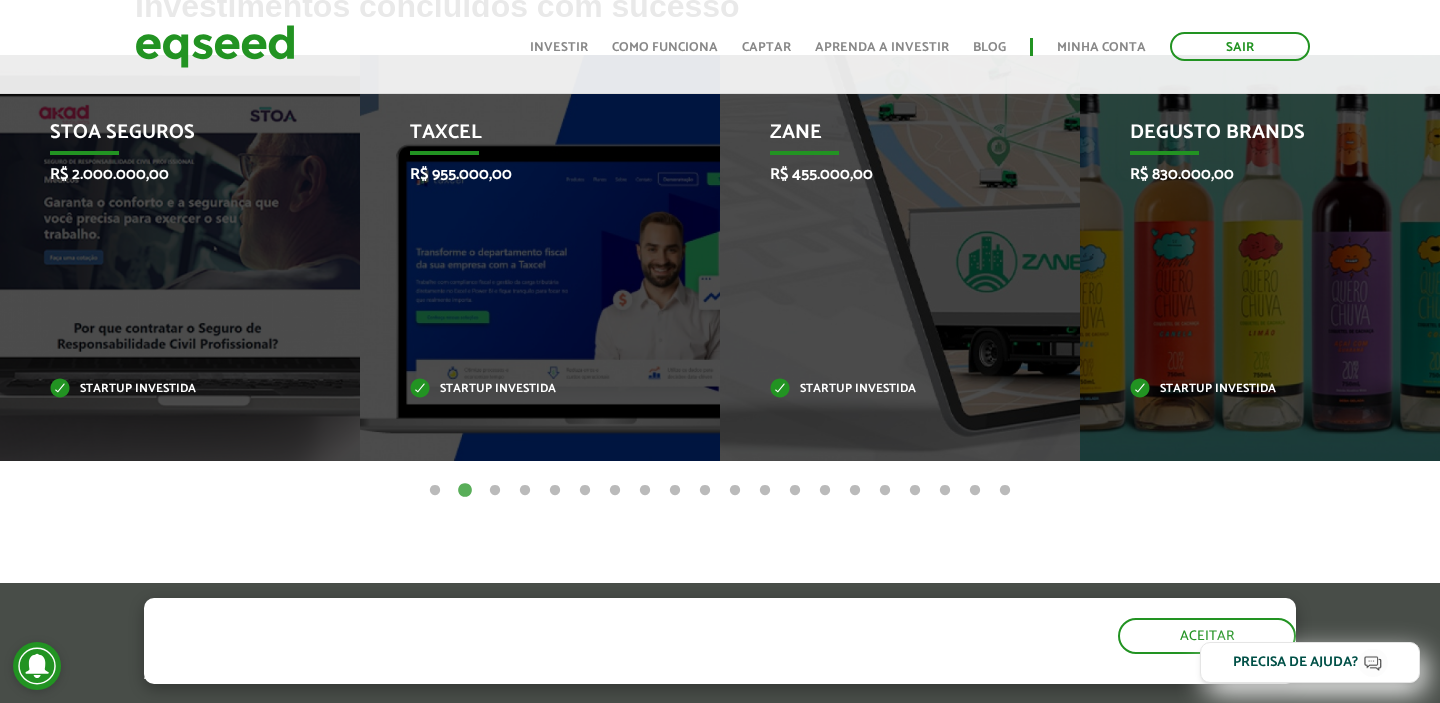 click on "1" at bounding box center (435, 491) 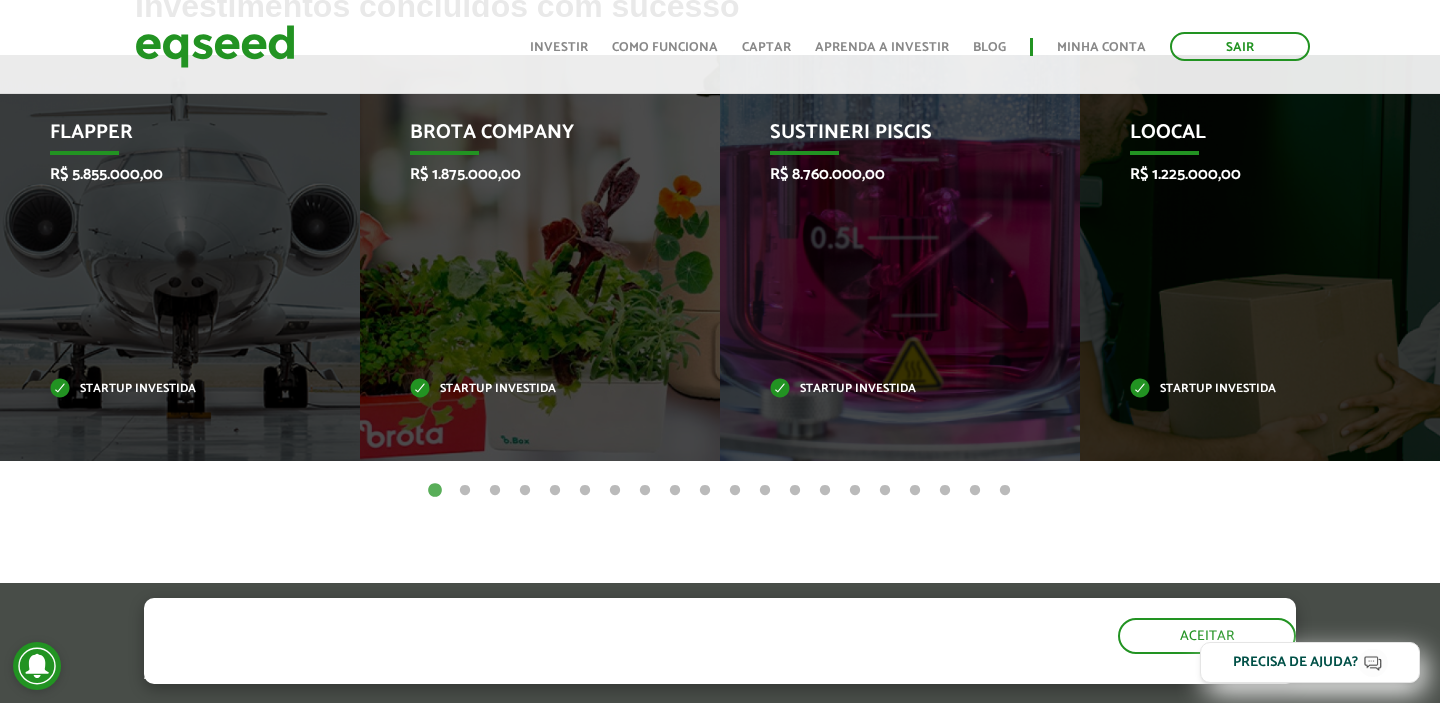 click on "2" at bounding box center [465, 491] 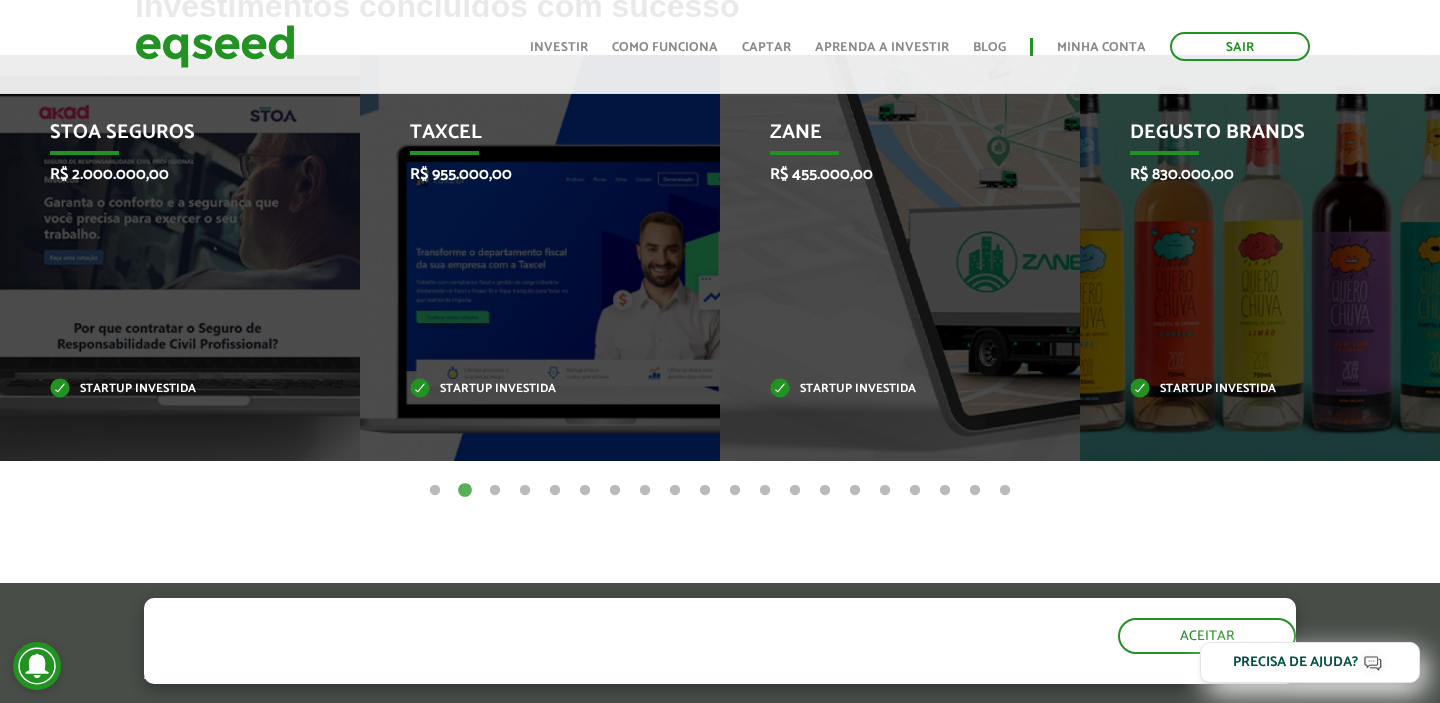 click on "5" at bounding box center [555, 491] 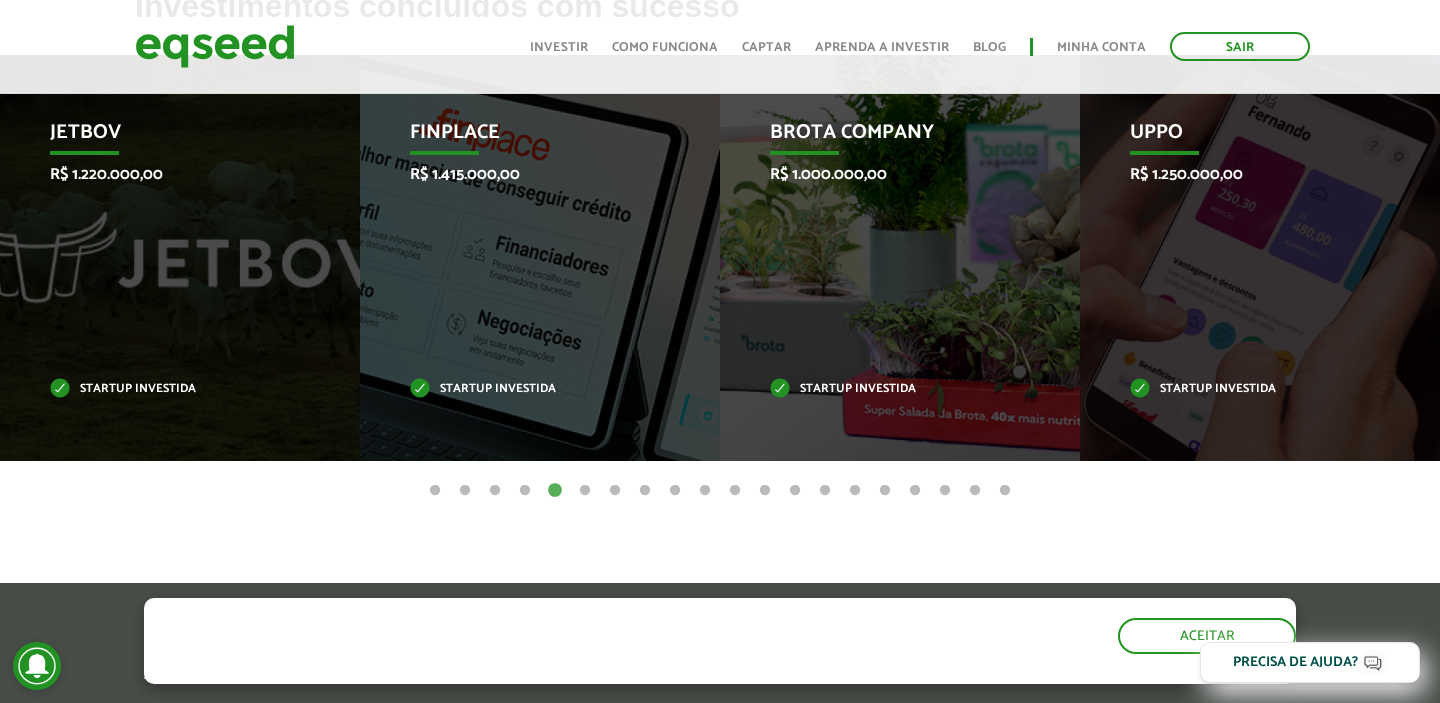 click on "4" at bounding box center [525, 491] 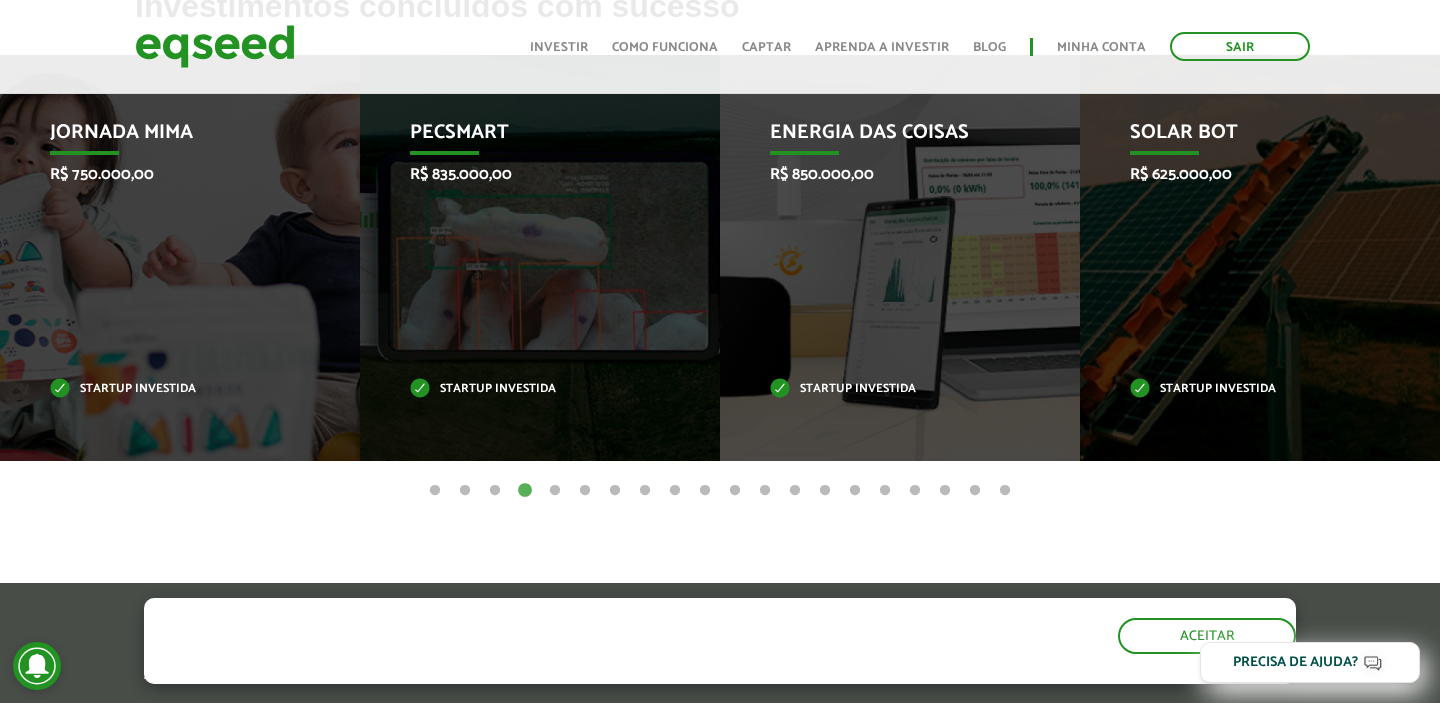 click on "3" at bounding box center [495, 491] 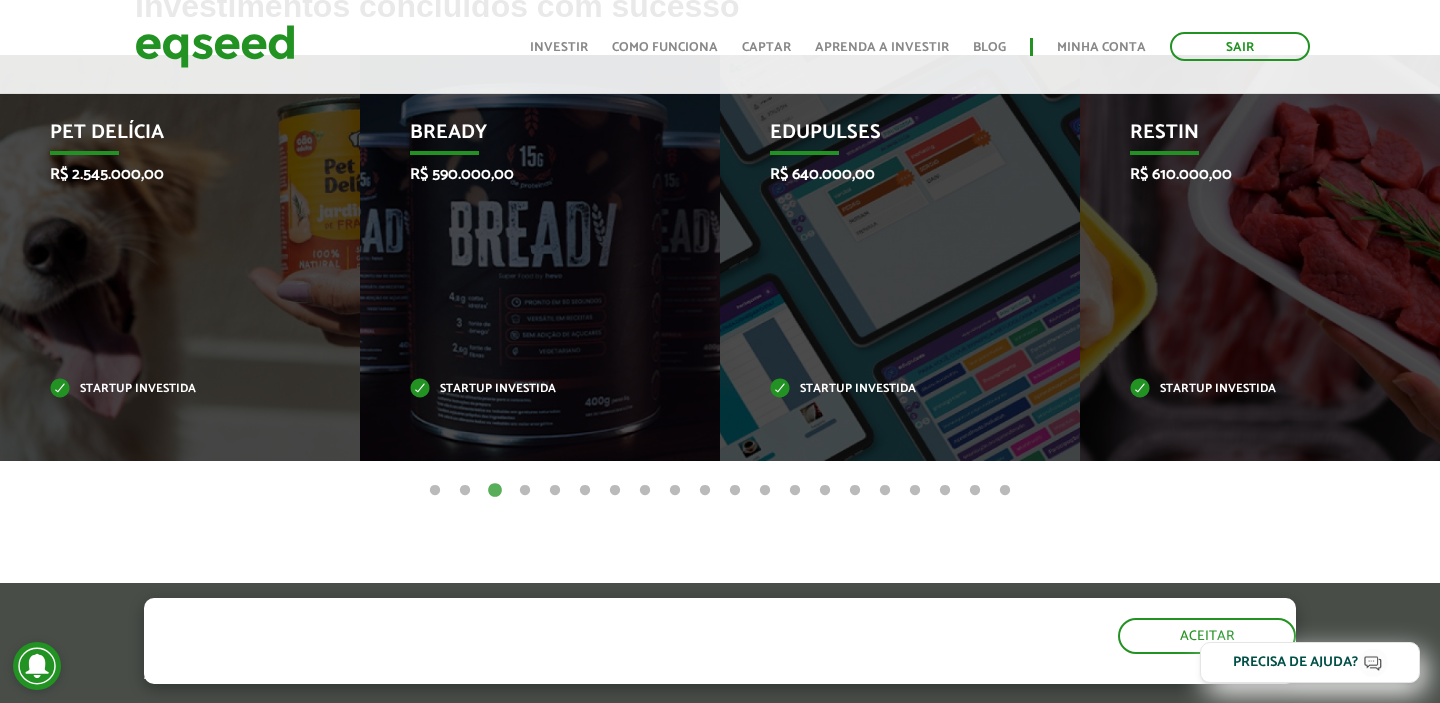 click on "2" at bounding box center (465, 491) 